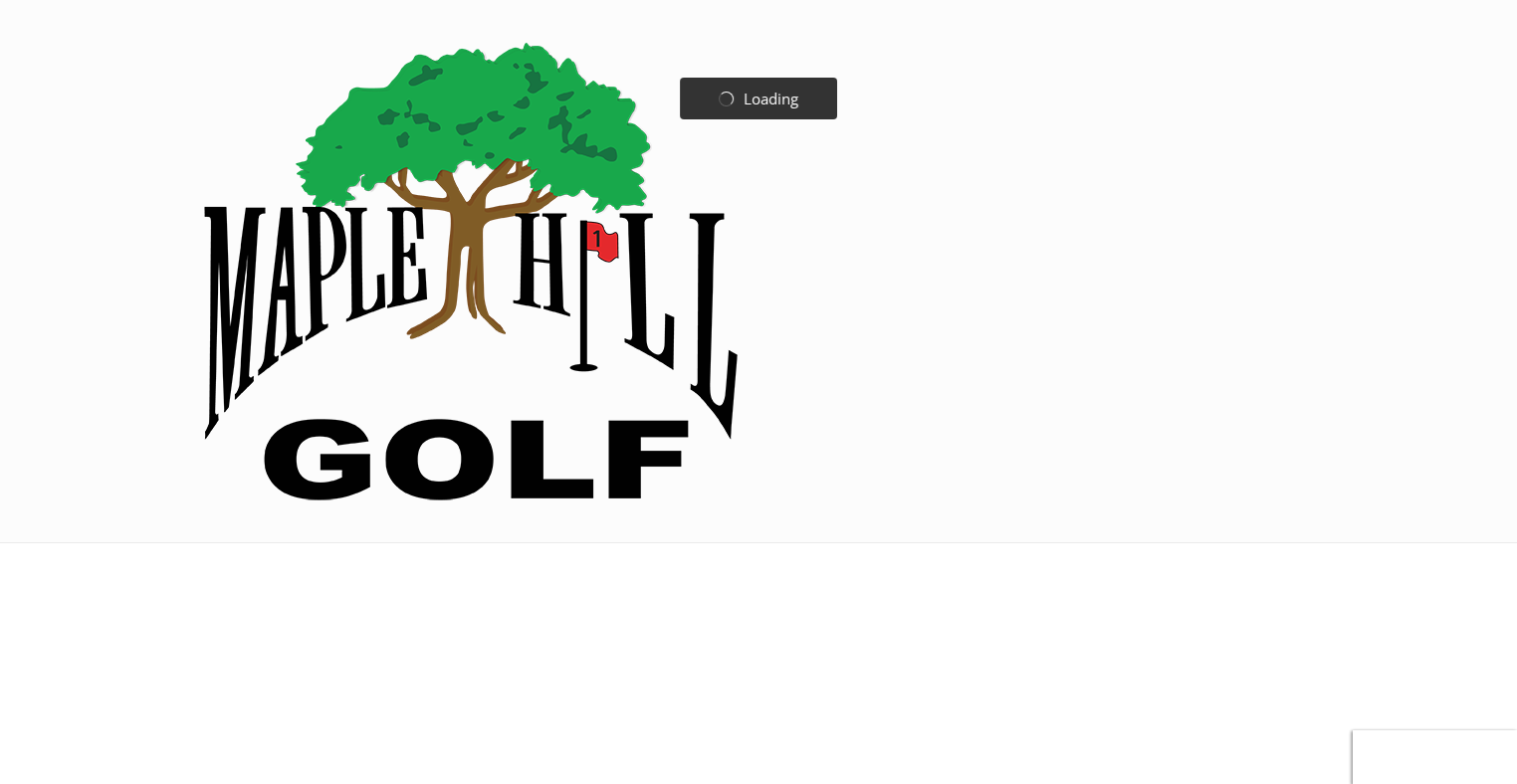 scroll, scrollTop: 0, scrollLeft: 0, axis: both 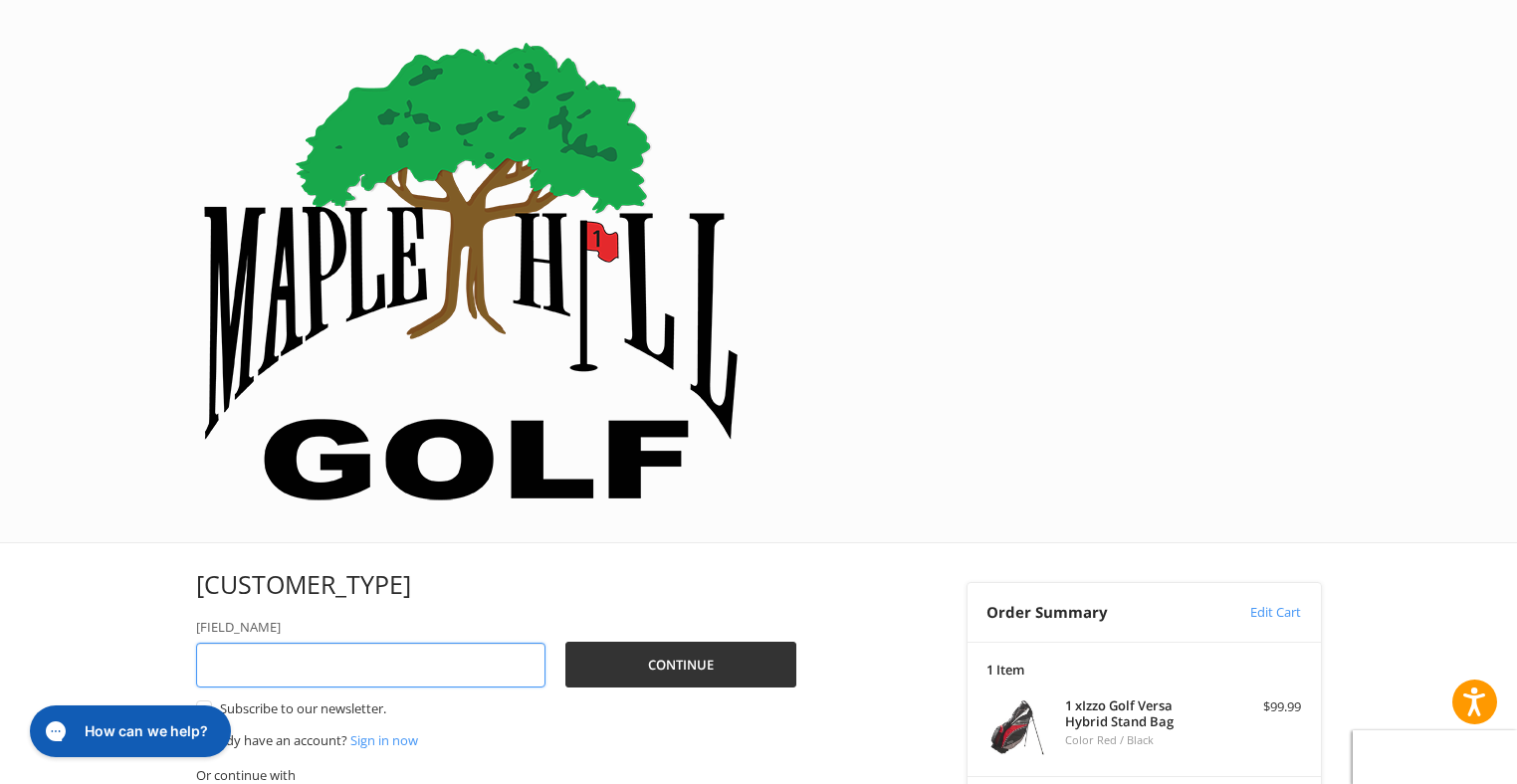 click on "[FIELD_NAME]" at bounding box center (371, 665) 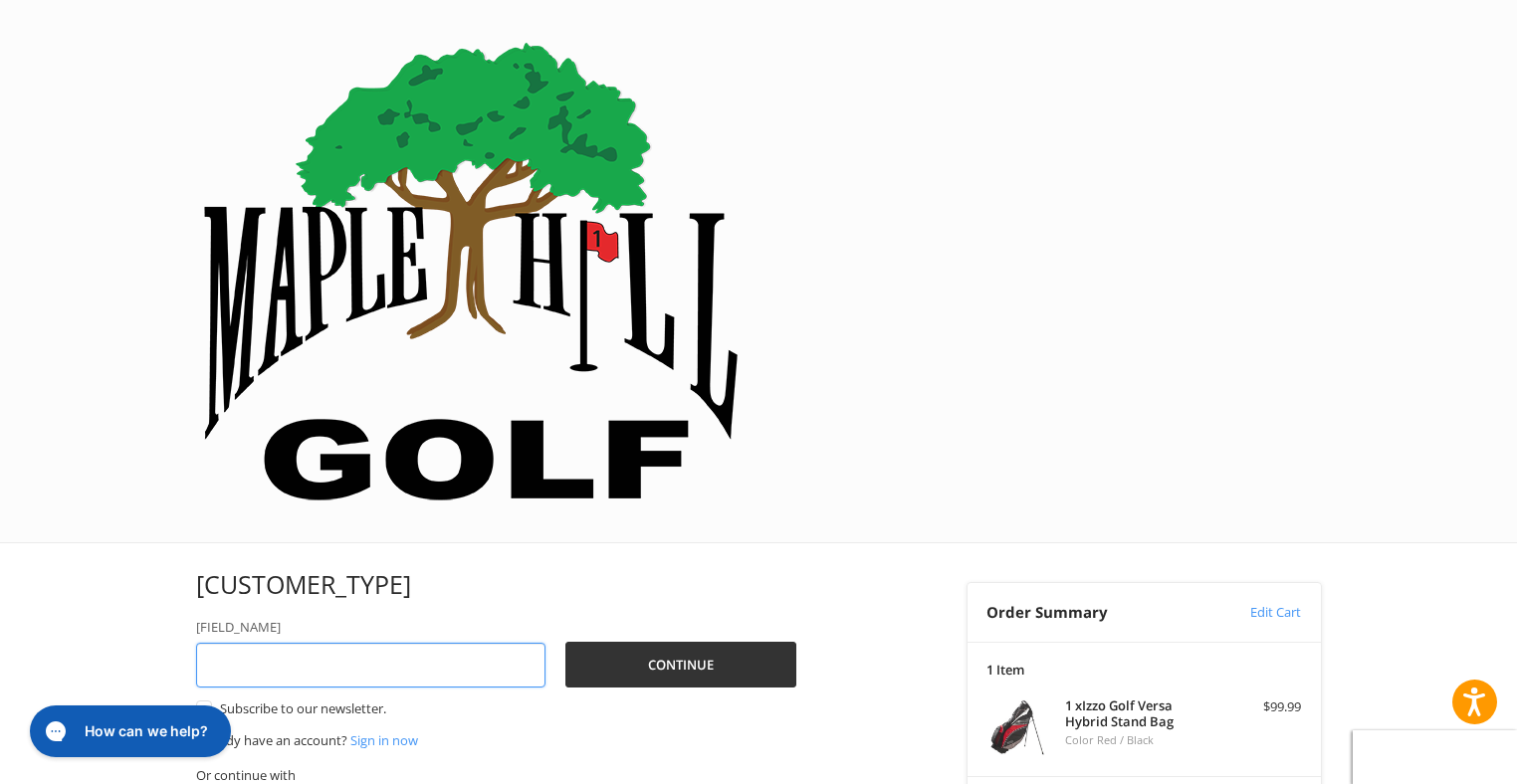type on "**********" 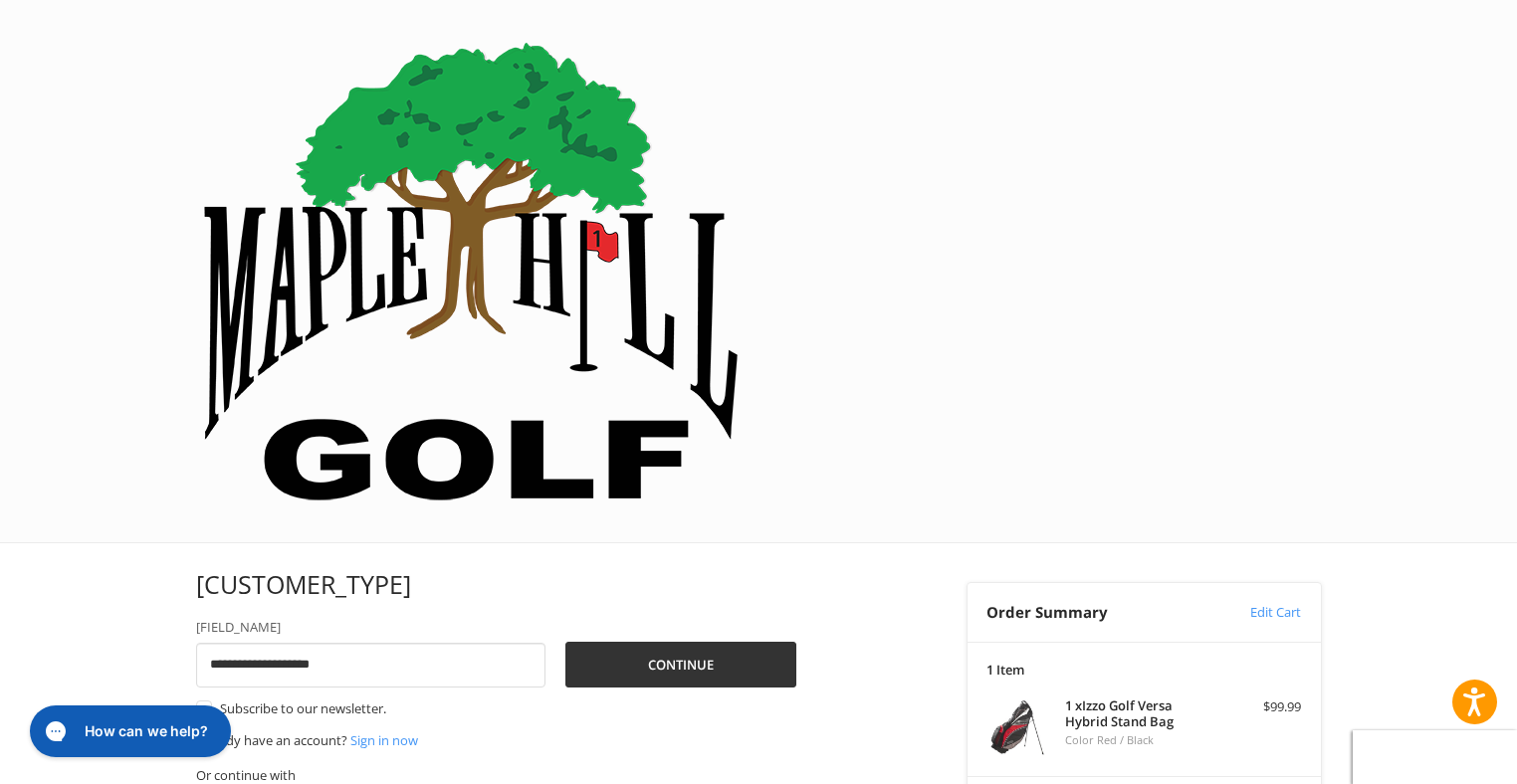 drag, startPoint x: 1514, startPoint y: 182, endPoint x: 1514, endPoint y: 225, distance: 43 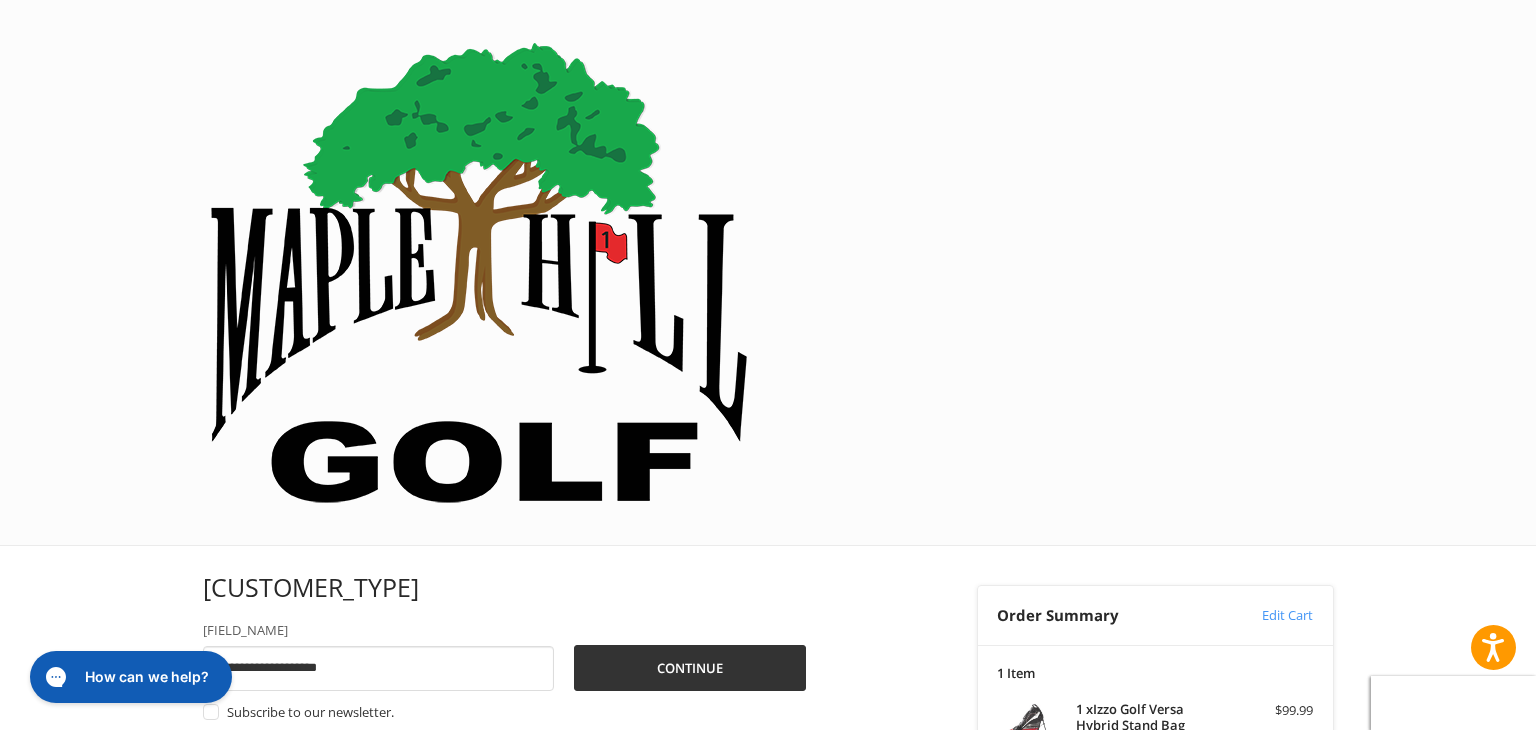 click on "Coupon Code" at bounding box center (1038, 897) 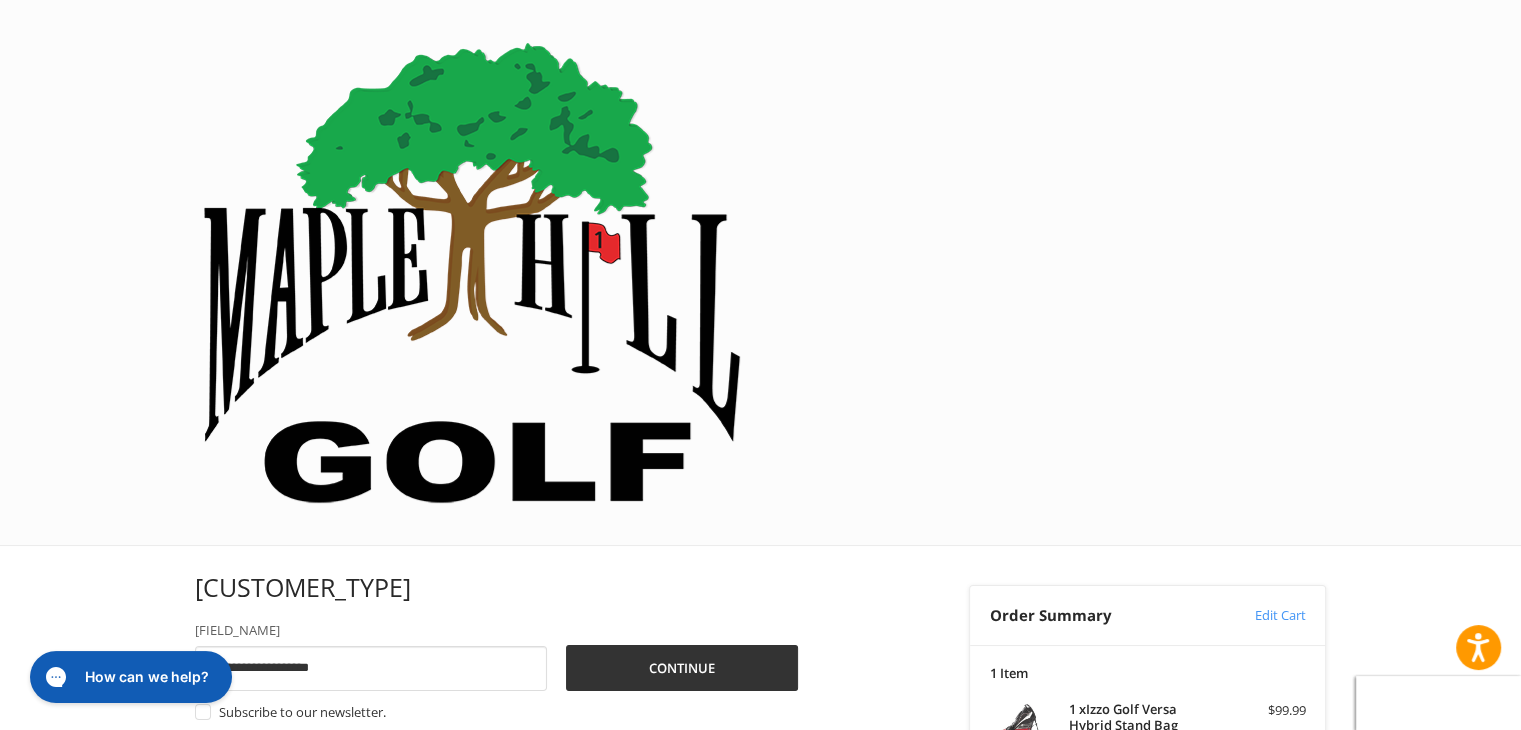 click at bounding box center [1094, 939] 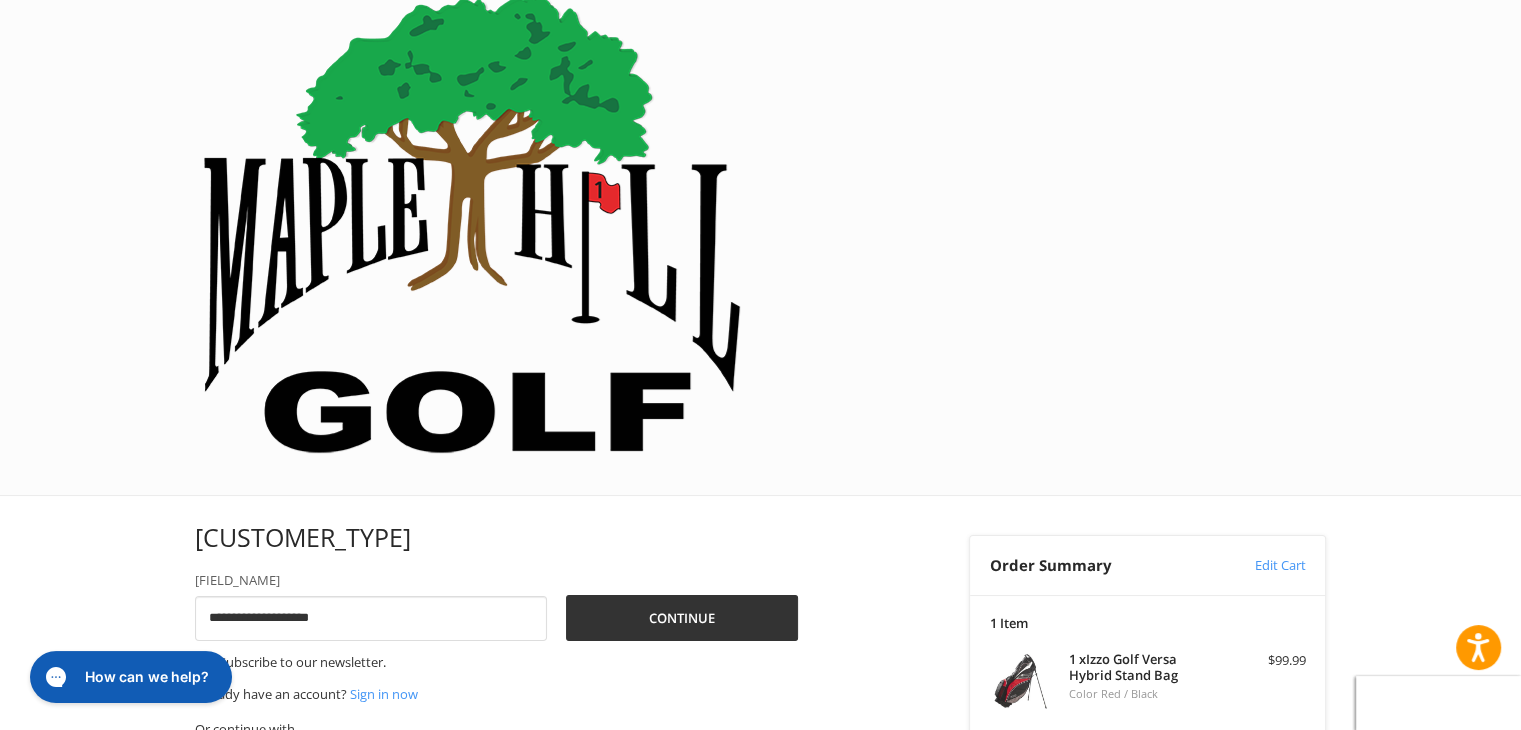 type on "******" 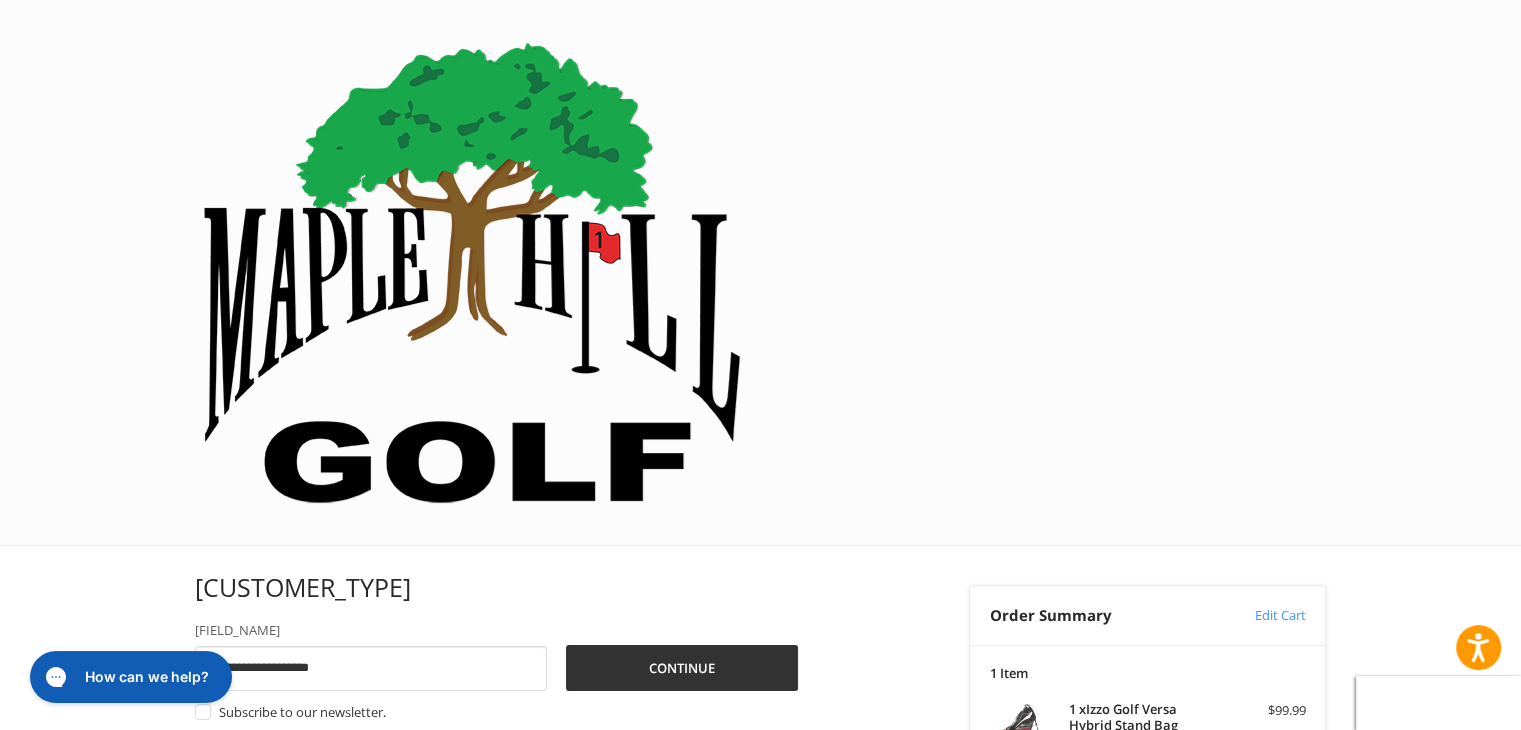 scroll, scrollTop: 99, scrollLeft: 0, axis: vertical 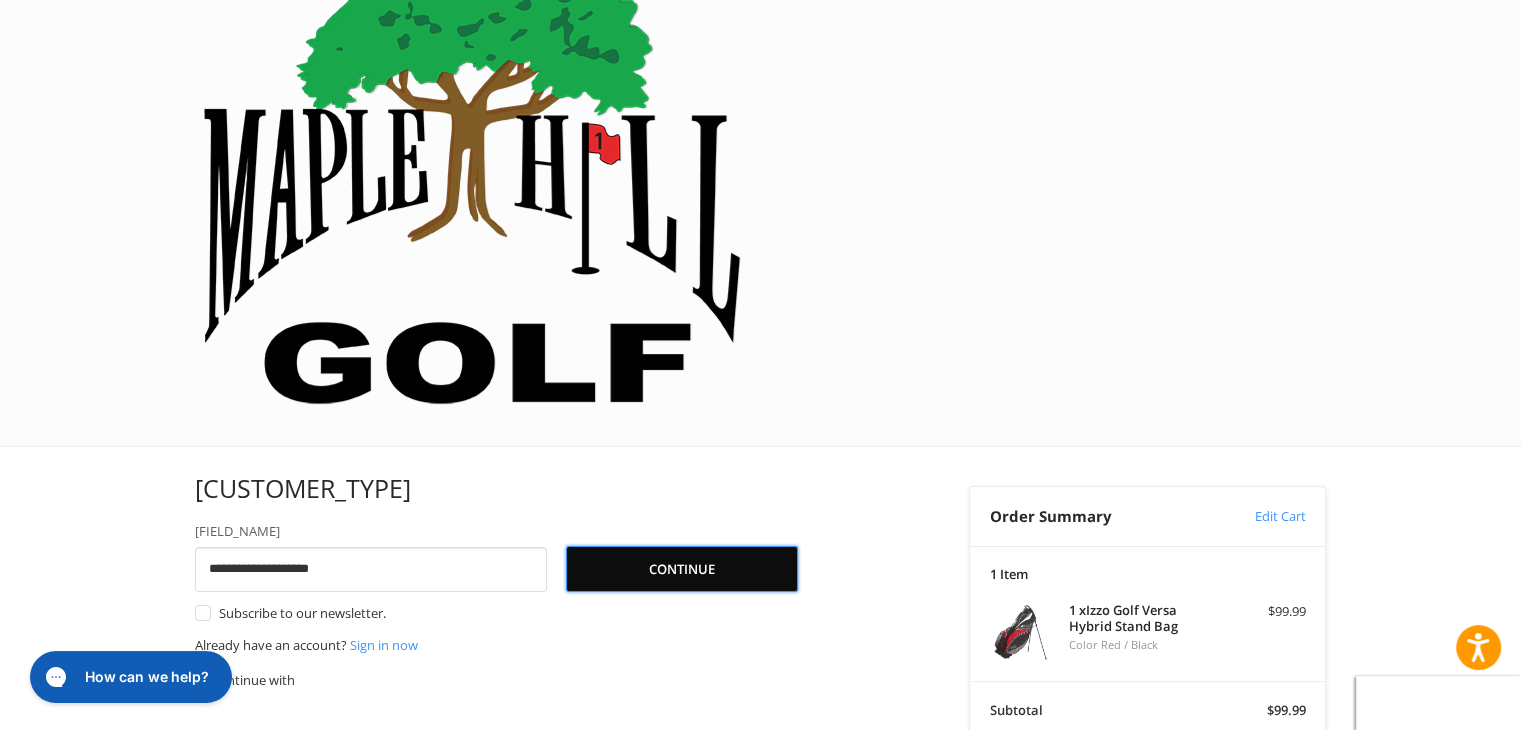 click on "Continue" at bounding box center (682, 569) 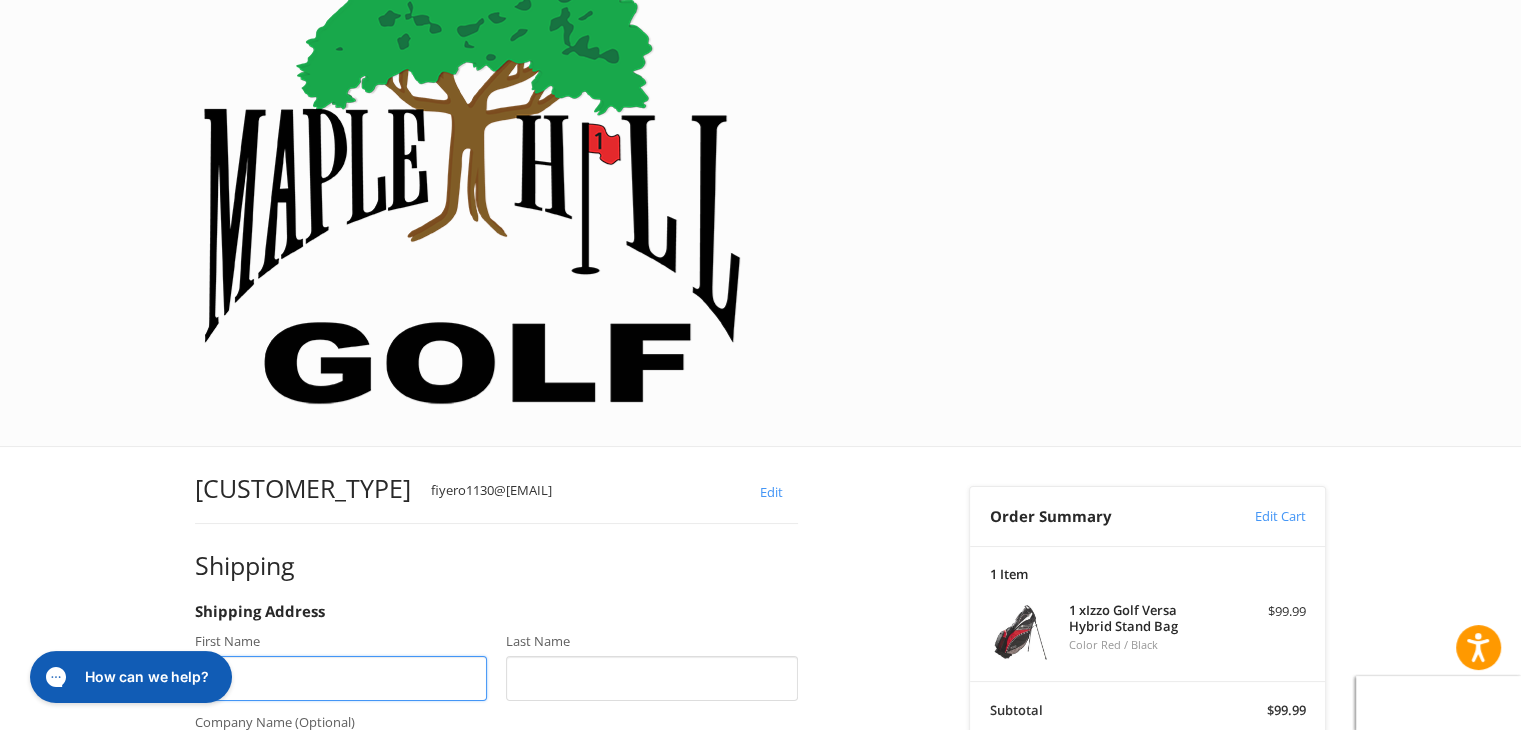 scroll, scrollTop: 90, scrollLeft: 0, axis: vertical 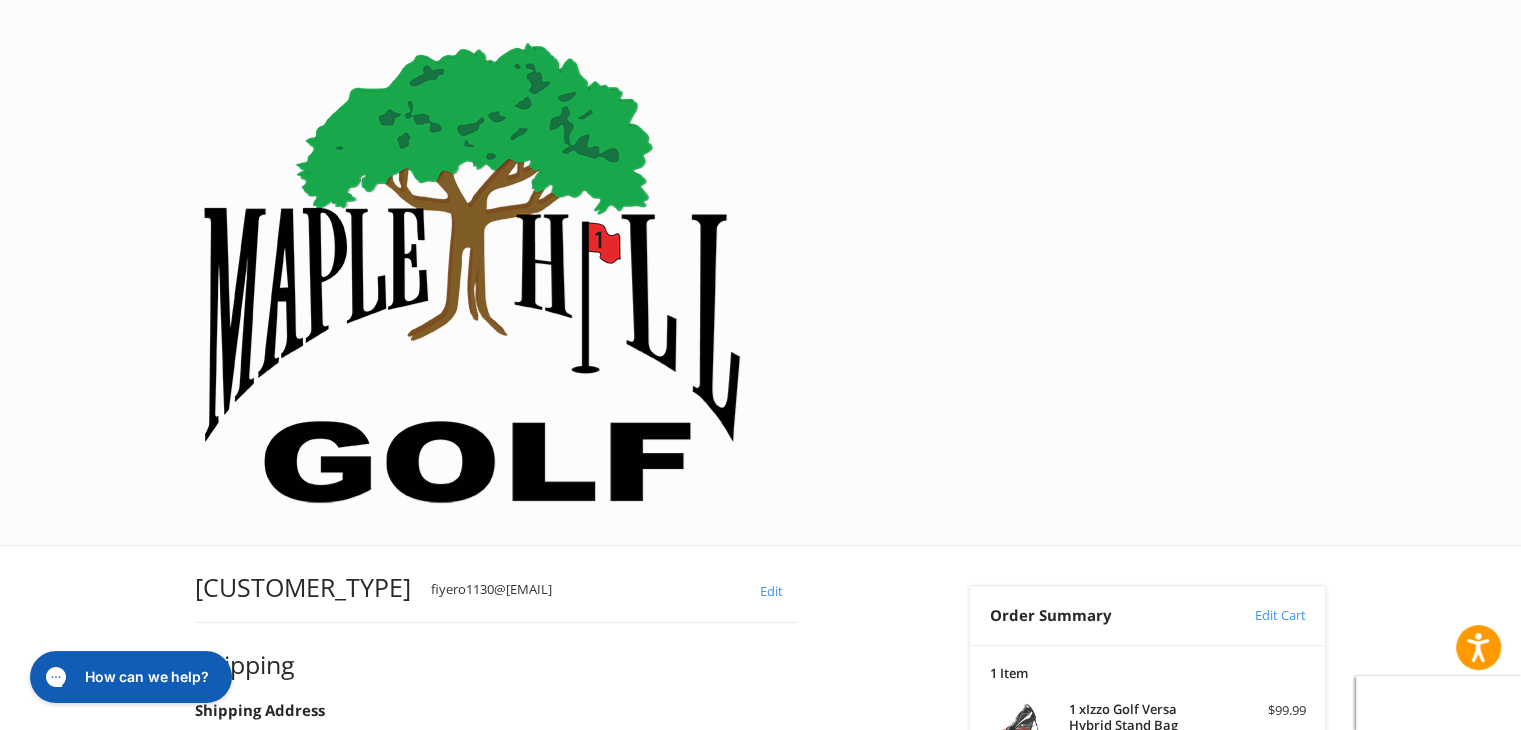 click on "First Name" at bounding box center (341, 777) 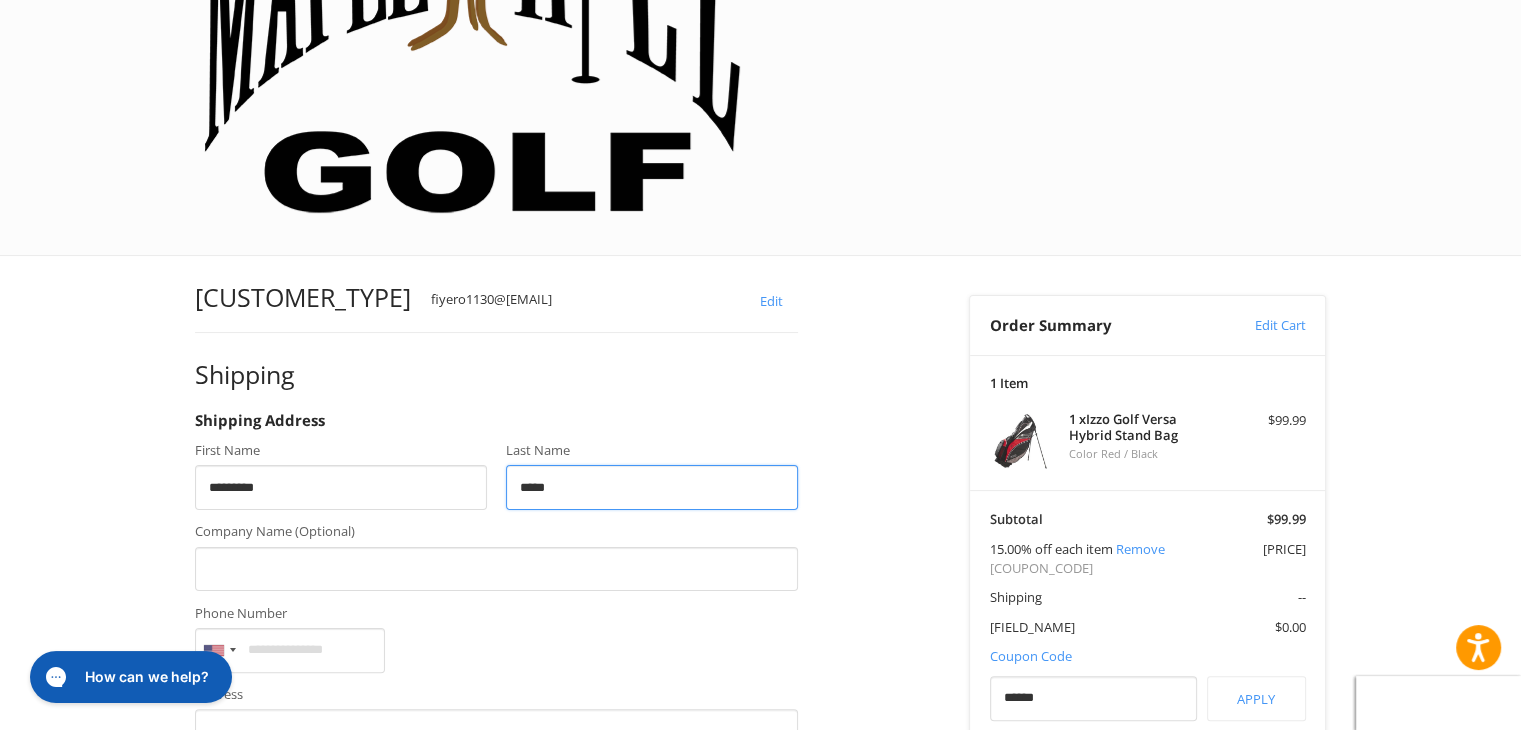 scroll, scrollTop: 360, scrollLeft: 0, axis: vertical 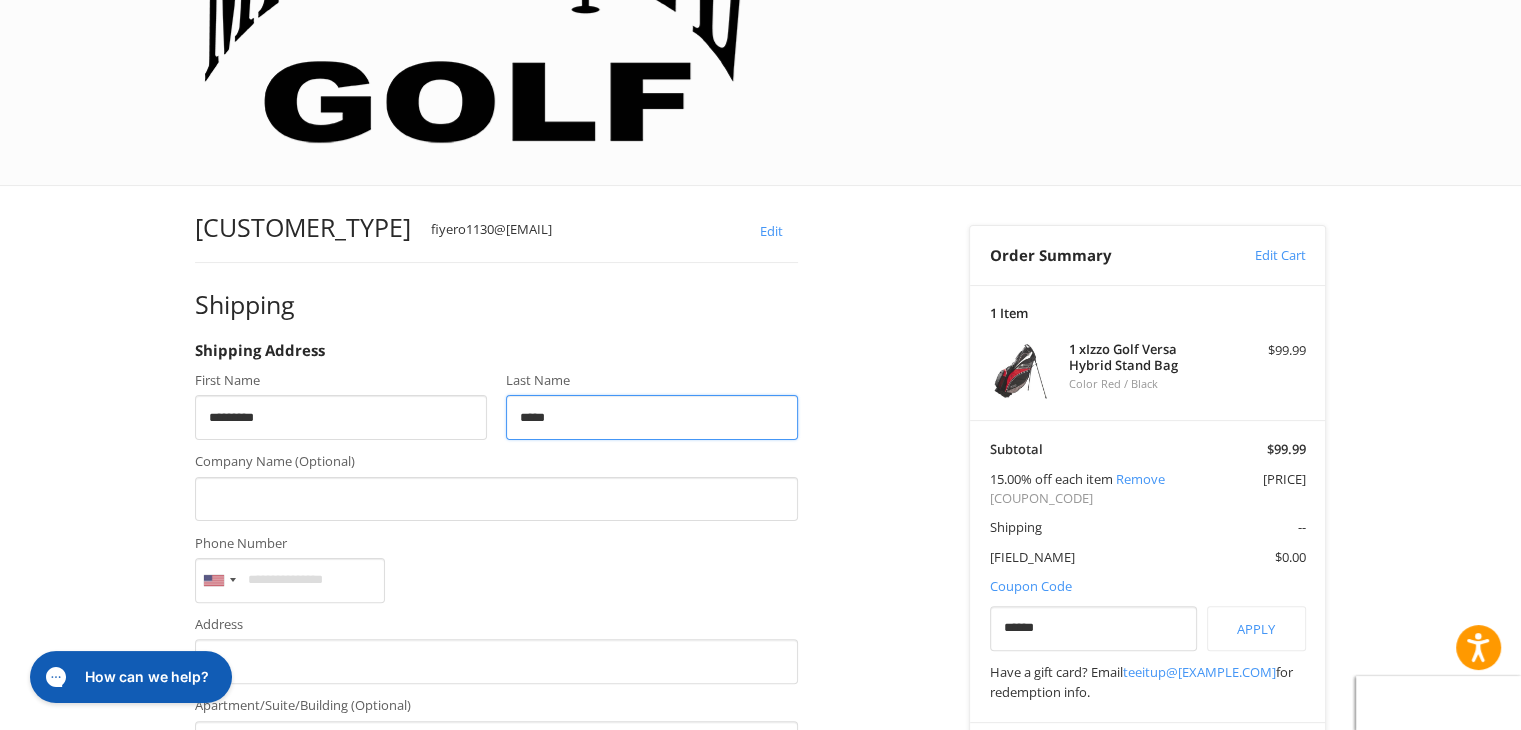 type on "[MASKED_DATA]" 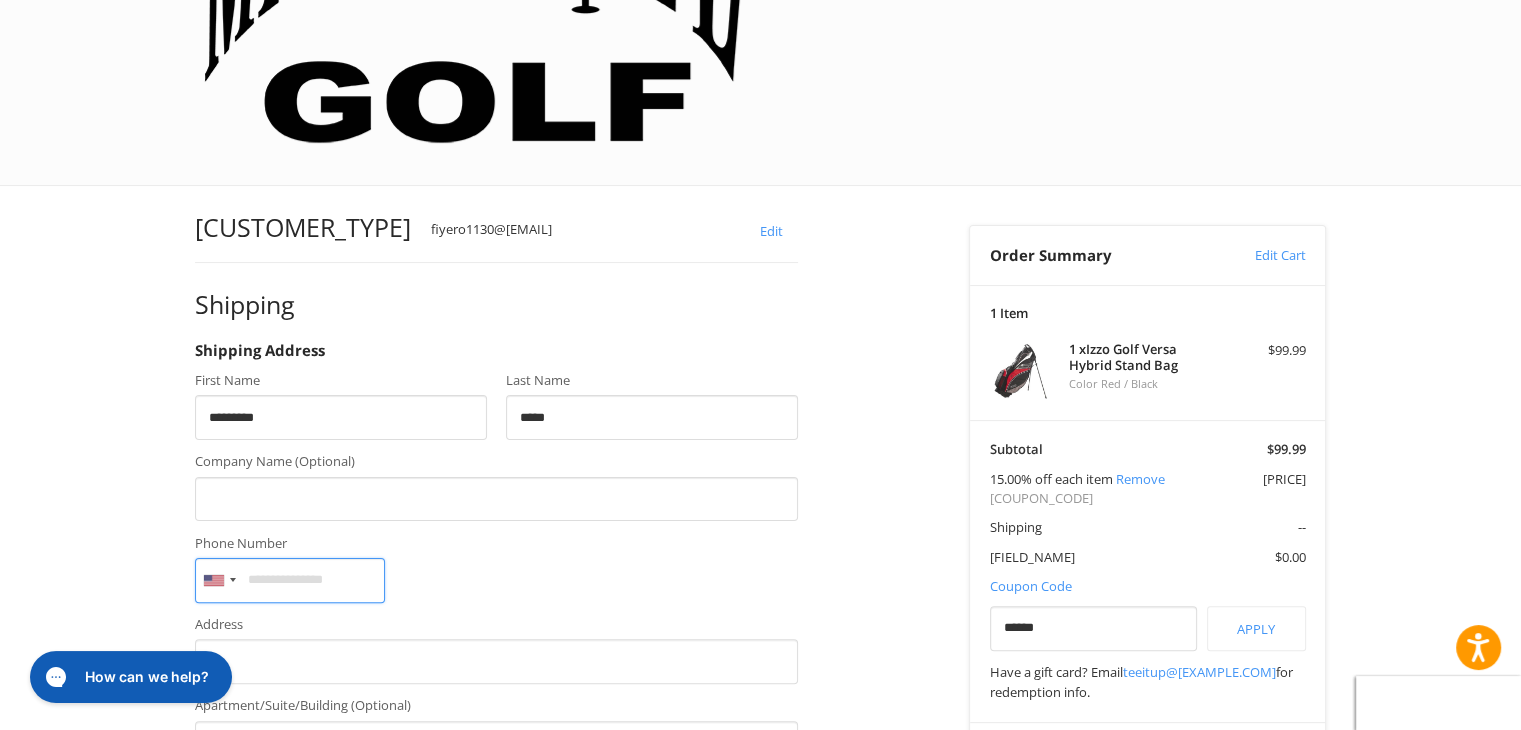 click on "Phone Number" at bounding box center [290, 580] 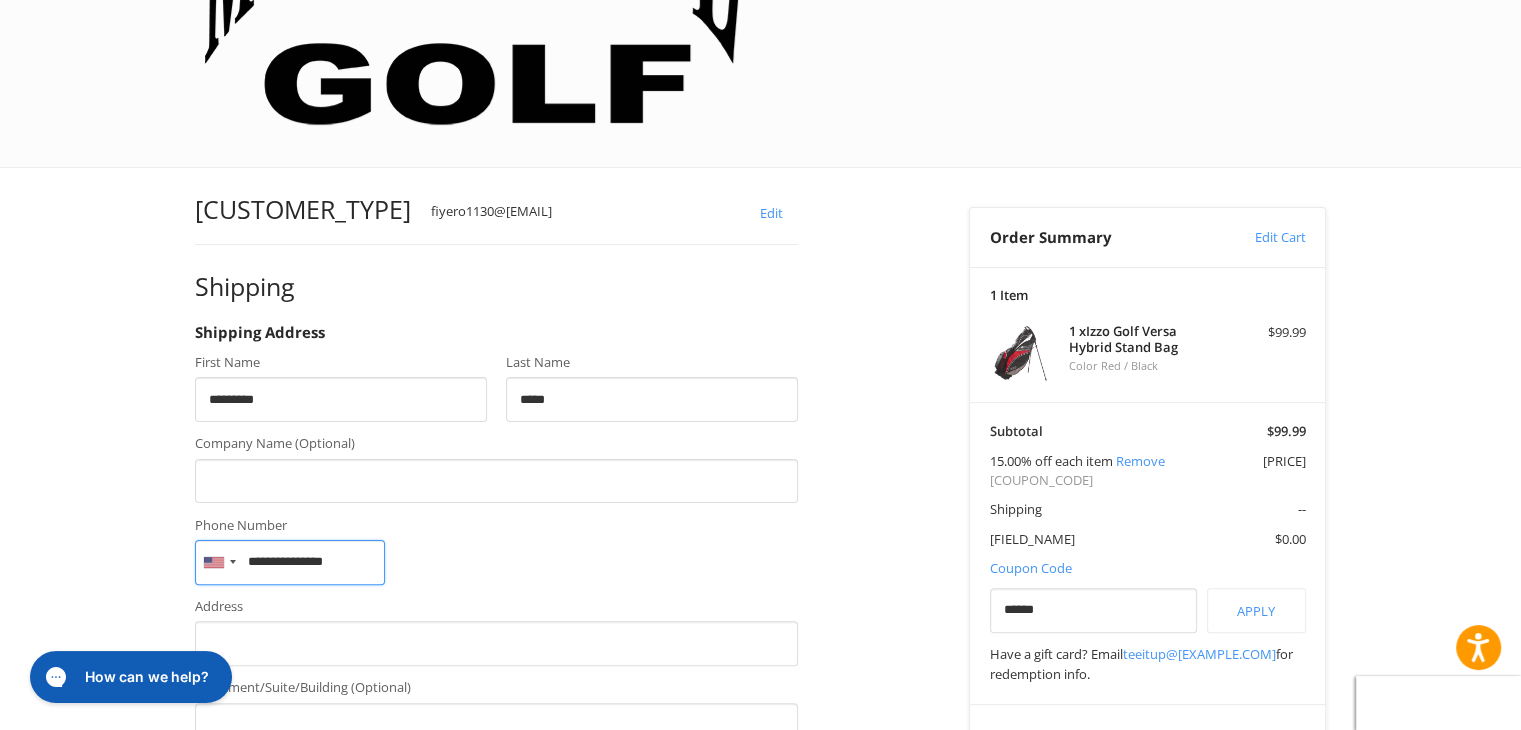 scroll, scrollTop: 354, scrollLeft: 0, axis: vertical 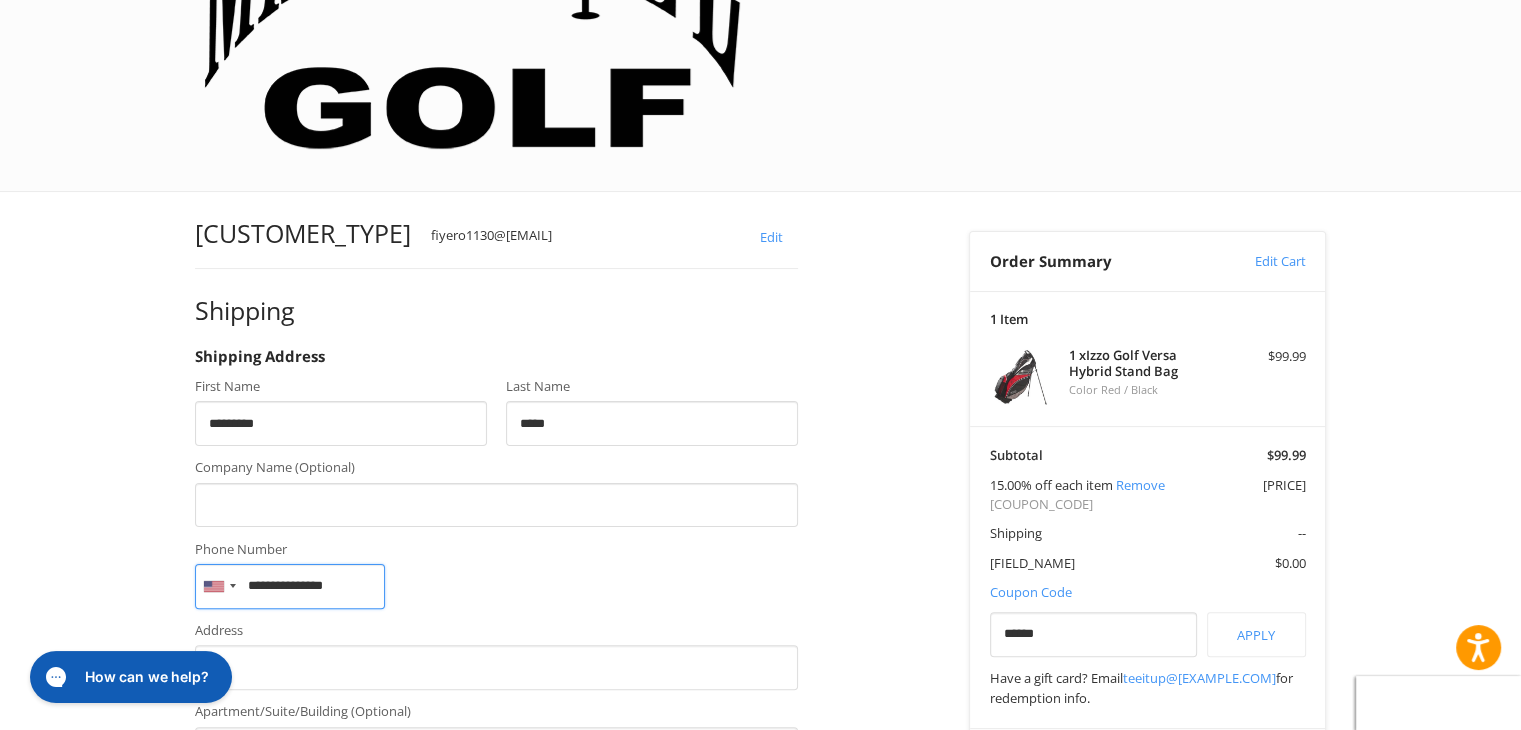 type on "**********" 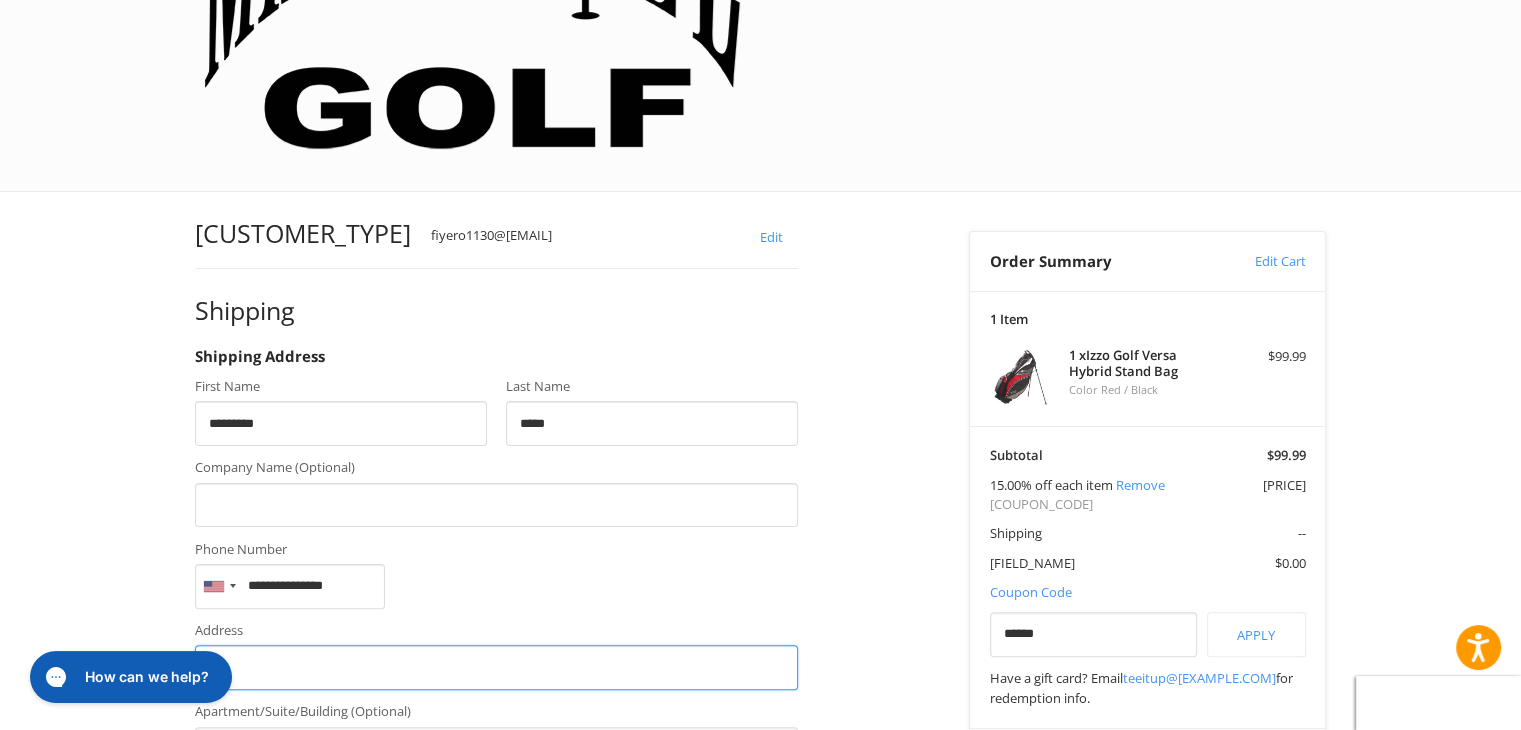 click on "Address" at bounding box center (496, 667) 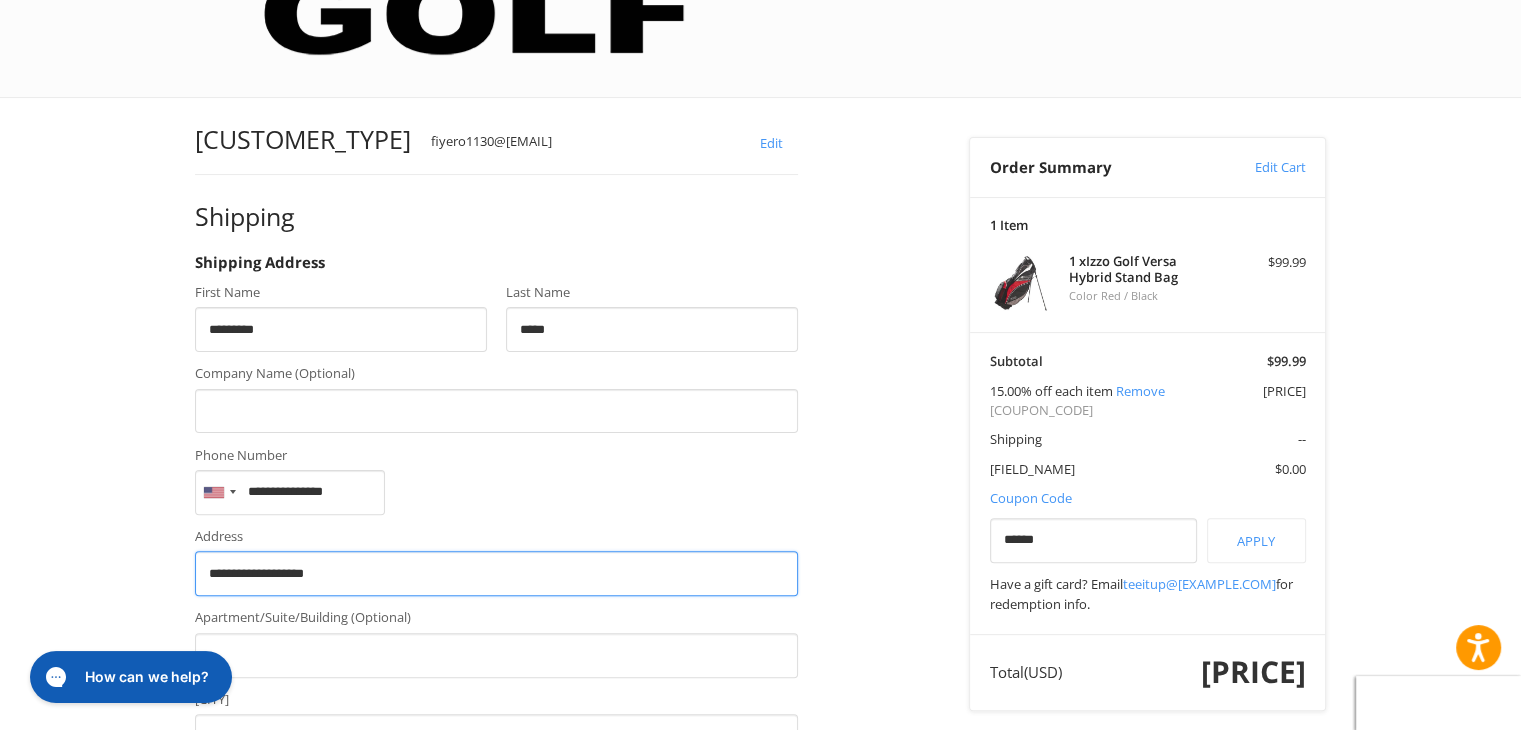 scroll, scrollTop: 546, scrollLeft: 0, axis: vertical 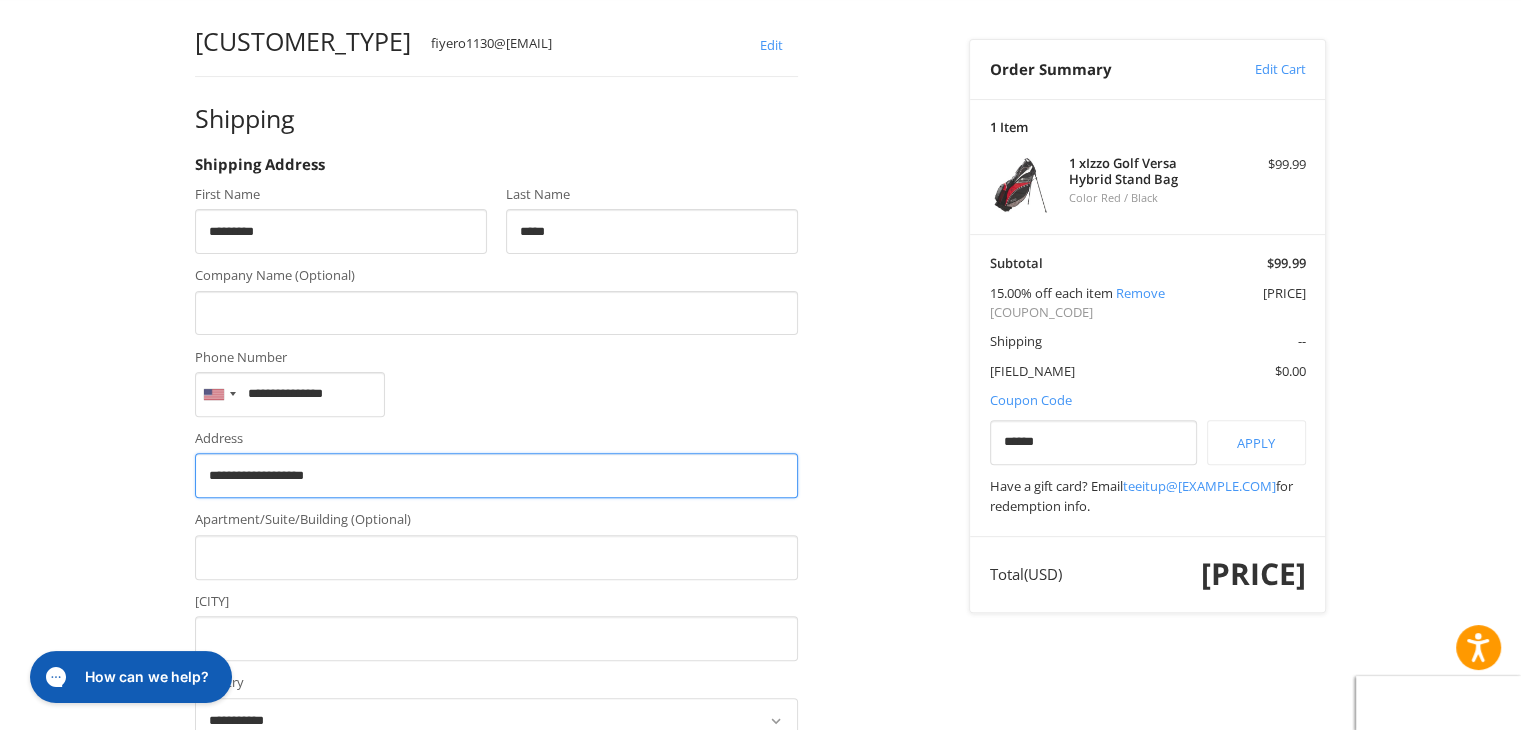 type on "**********" 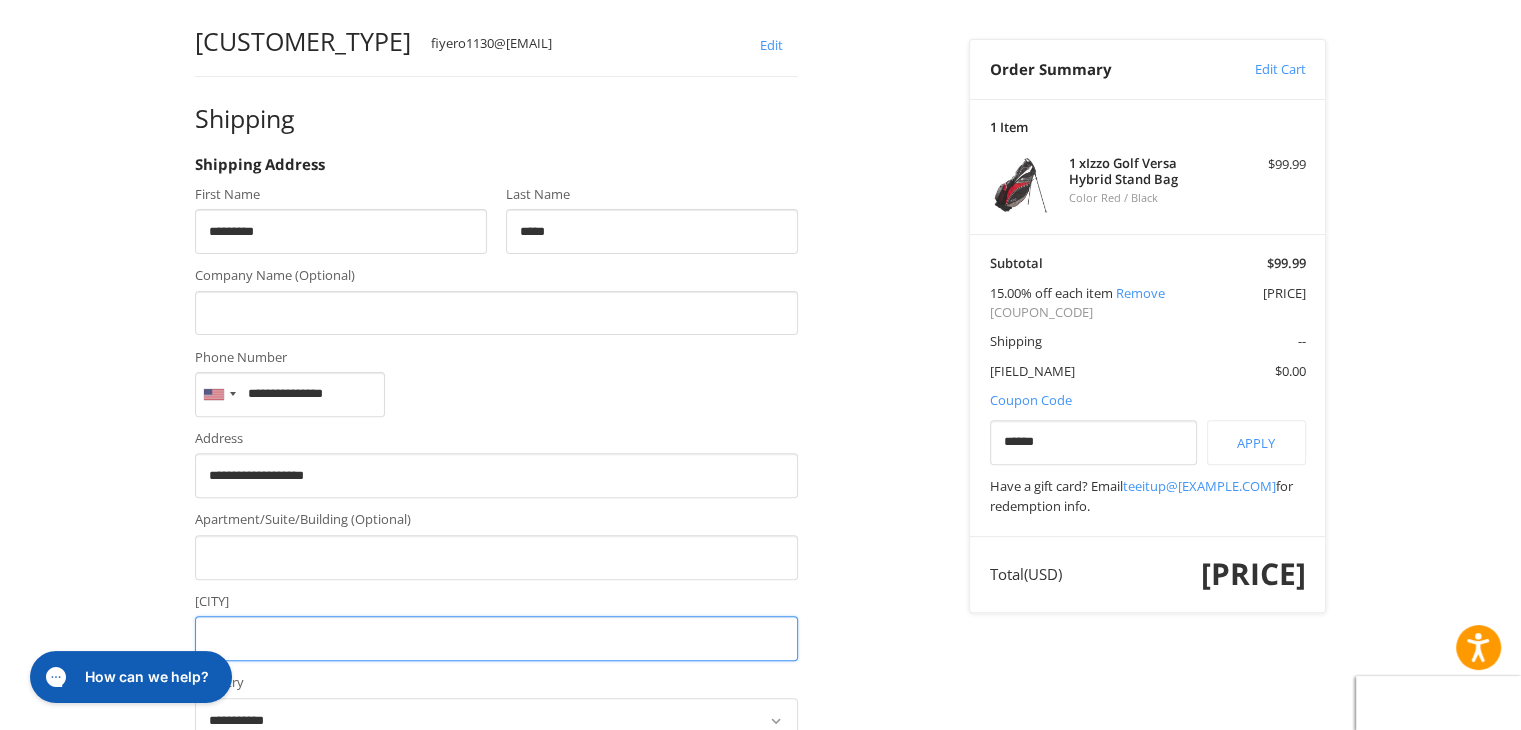 click on "[CITY]" at bounding box center [496, 638] 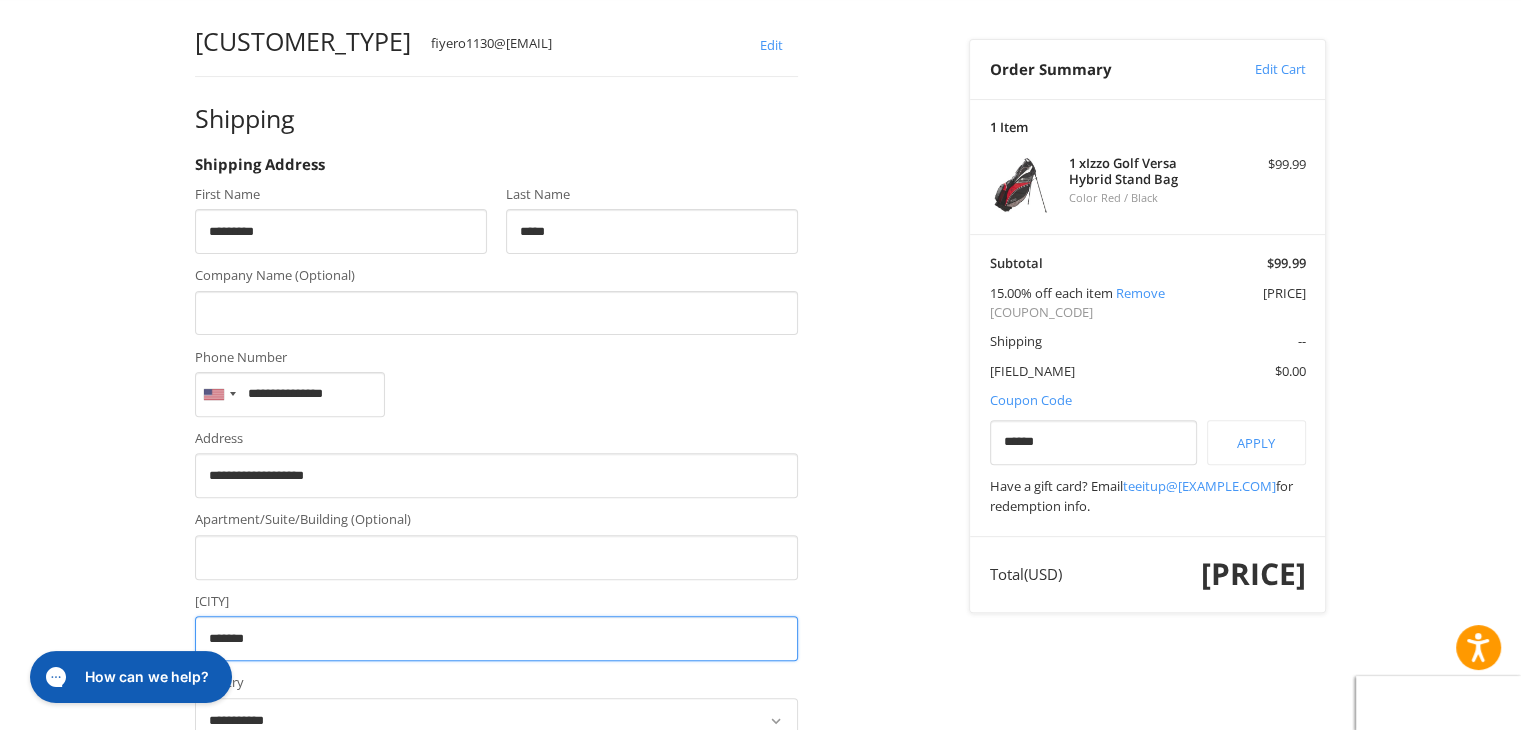 type on "*******" 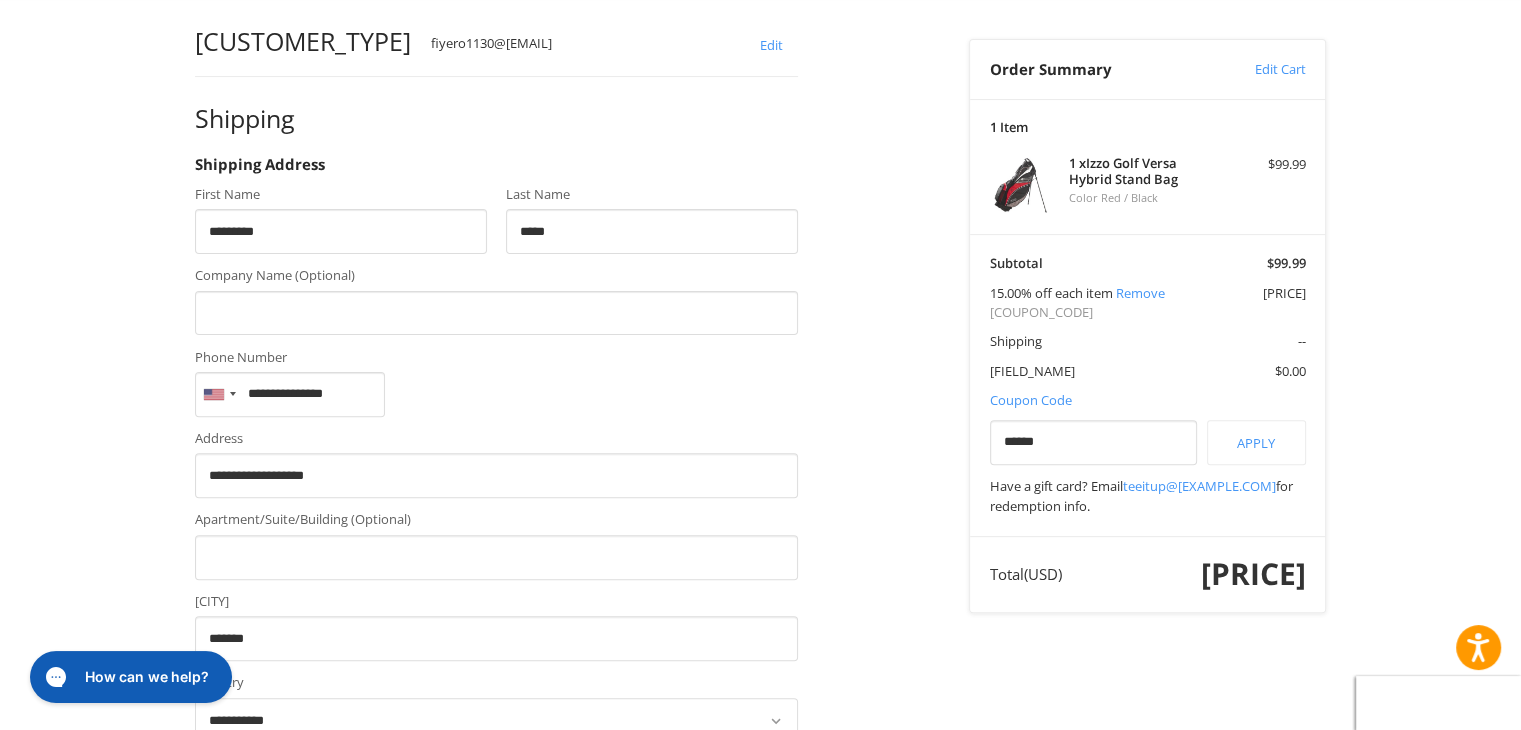 click on "Customer fiyero1130@gmail.com Edit Shipping Shipping Address First Name ******** Last Name ***** Company Name   (Optional) Phone Number United States +1 Afghanistan (‫افغانستان‬‎) +93 Albania (Shqipëri) +355 Algeria (‫الجزائر‬‎) +213 American Samoa +1 Andorra +376 Antigua and Barbuda +1 Argentina +54 Armenia (Հայաստան) +374 Aruba +297 Ascension Island +247 Australia +61 Austria (Österreich) +43 Azerbaijan (Azərbaycan) +994 Bahamas +1 Bahrain (‫البحرين‬‎) +973 Bangladesh (বাংলাদেশ) +880 Barbados +1 Belarus (Беларусь) +375 Belgium (België) +32 Belize +501 Benin (Bénin) +229 Bermuda +1 Bhutan (འབྲུག) +975 Bolivia +591 Bosnia and Herzegovina (Босна и Херцеговина) +387 Botswana +267 Brazil (Brasil) +55 British Indian Ocean Territory +246 British Virgin Islands +1 Brunei +673 Bulgaria (България) +359 Burkina Faso +226 Burundi (Uburundi) +257 Cambodia (កម្ពុជា) +855" at bounding box center [761, 725] 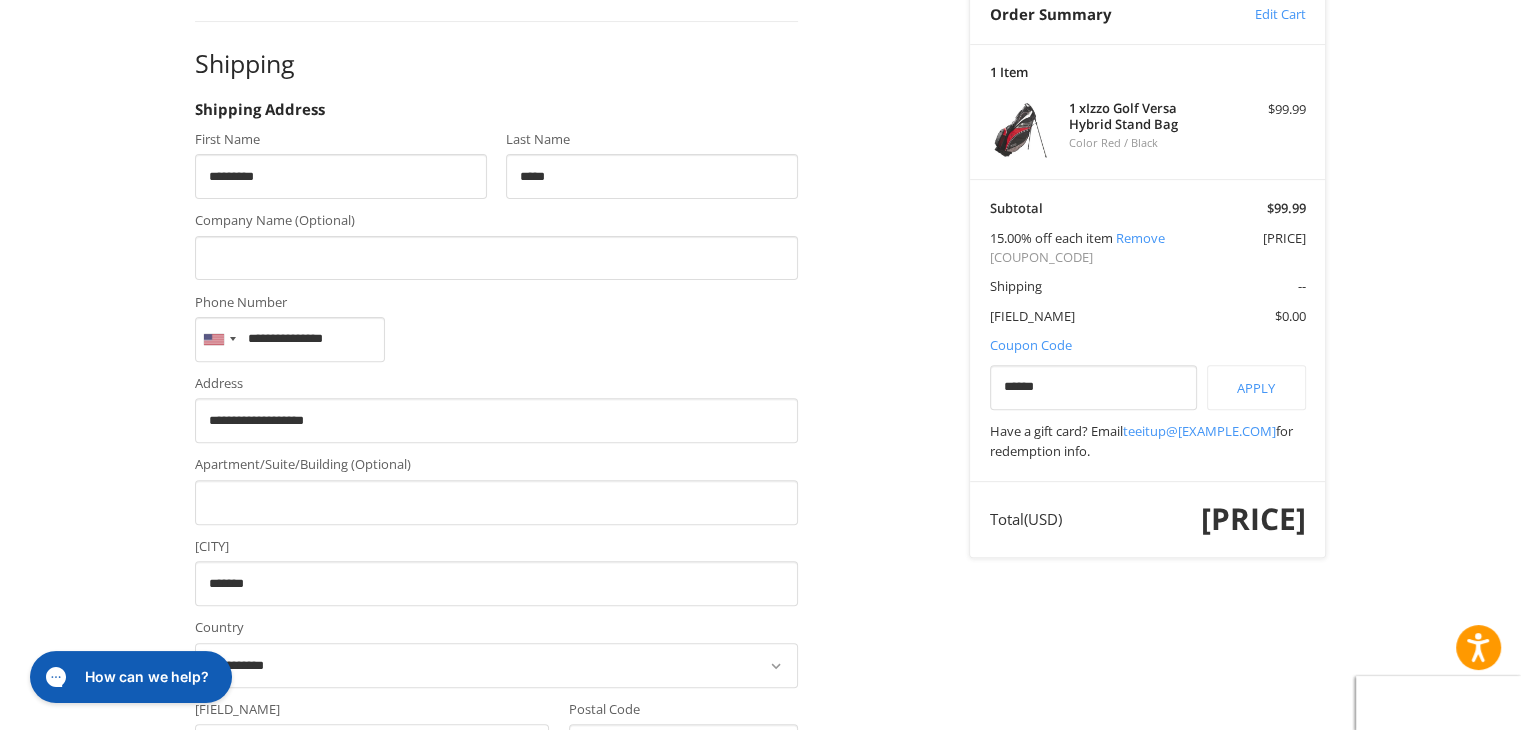 scroll, scrollTop: 655, scrollLeft: 0, axis: vertical 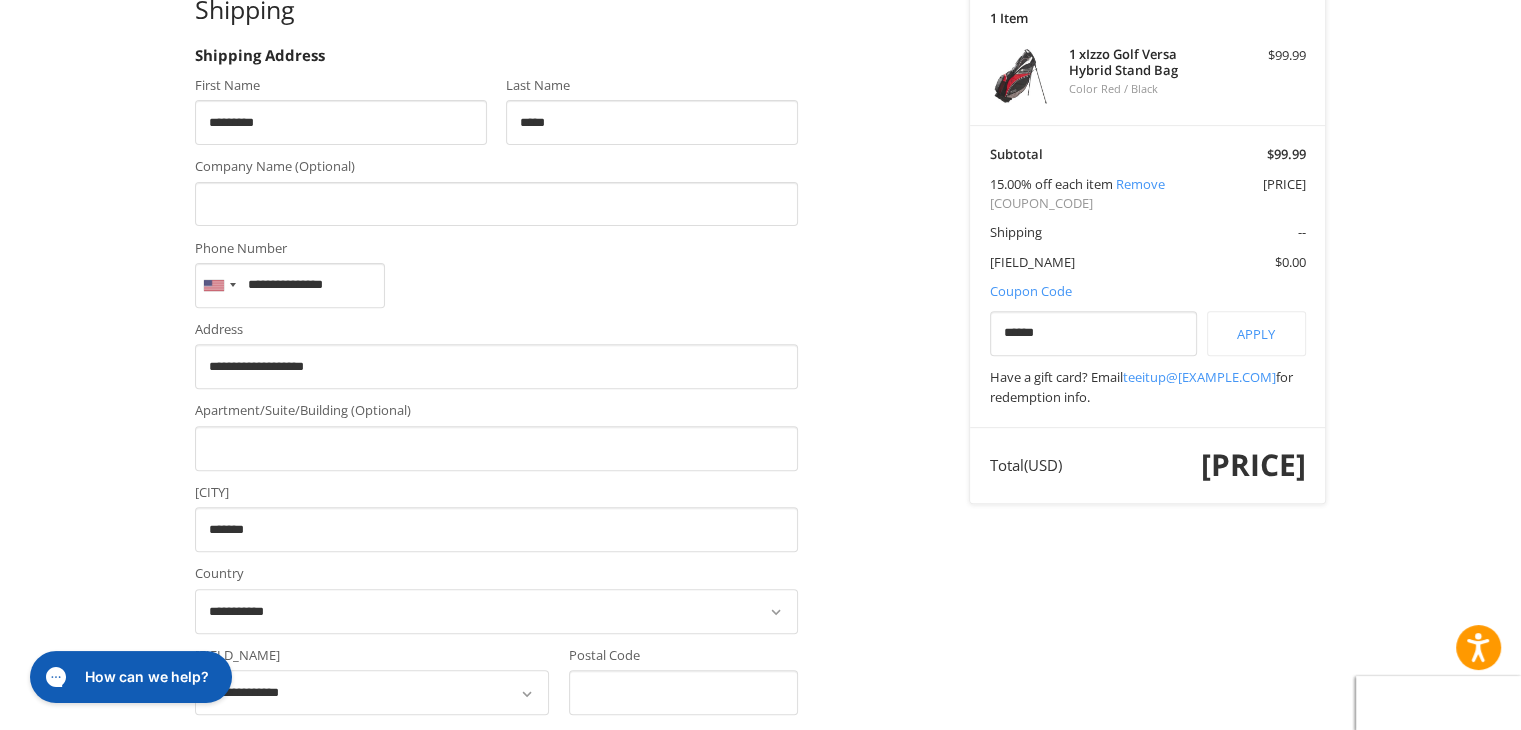 click at bounding box center (527, 694) 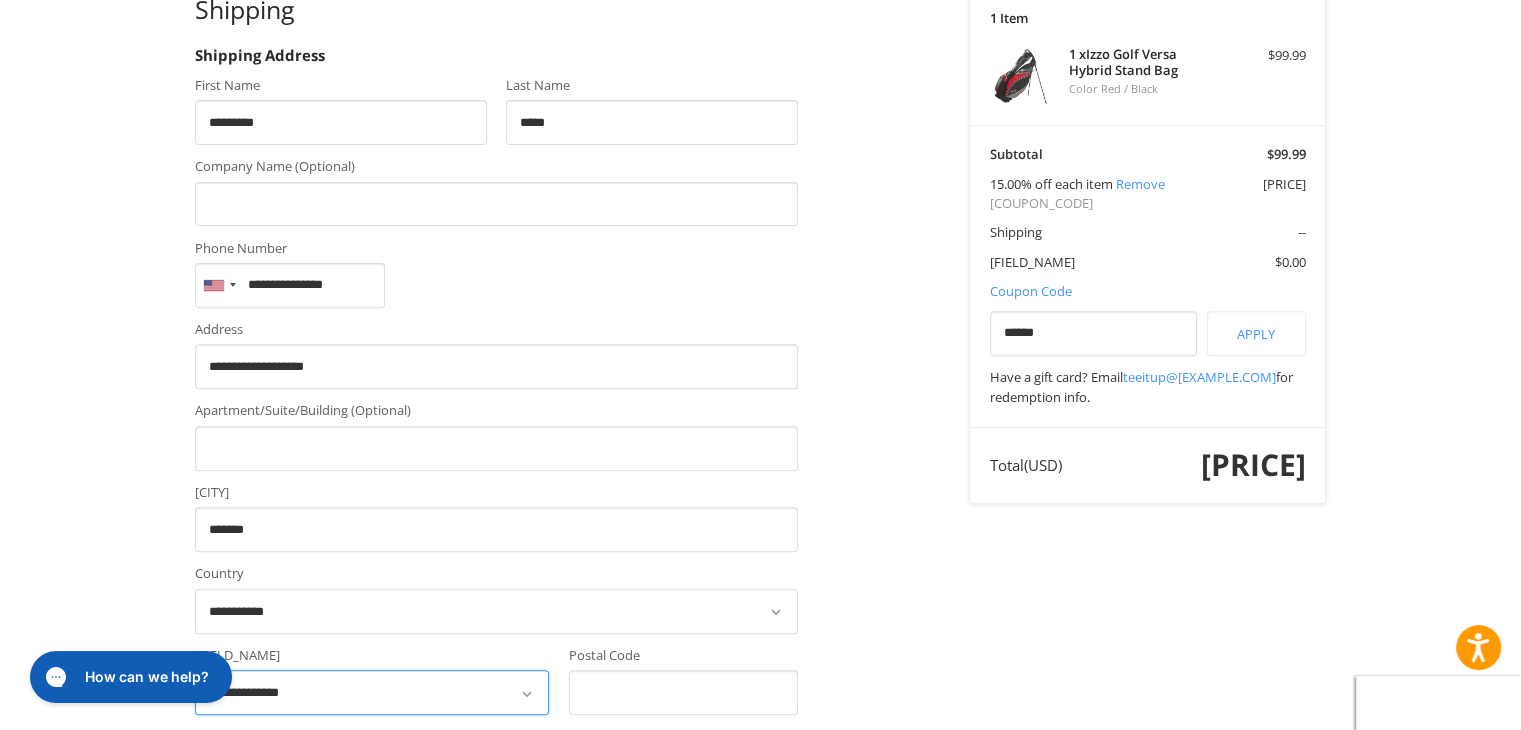 click on "[MASKED_DATA]" at bounding box center (372, 692) 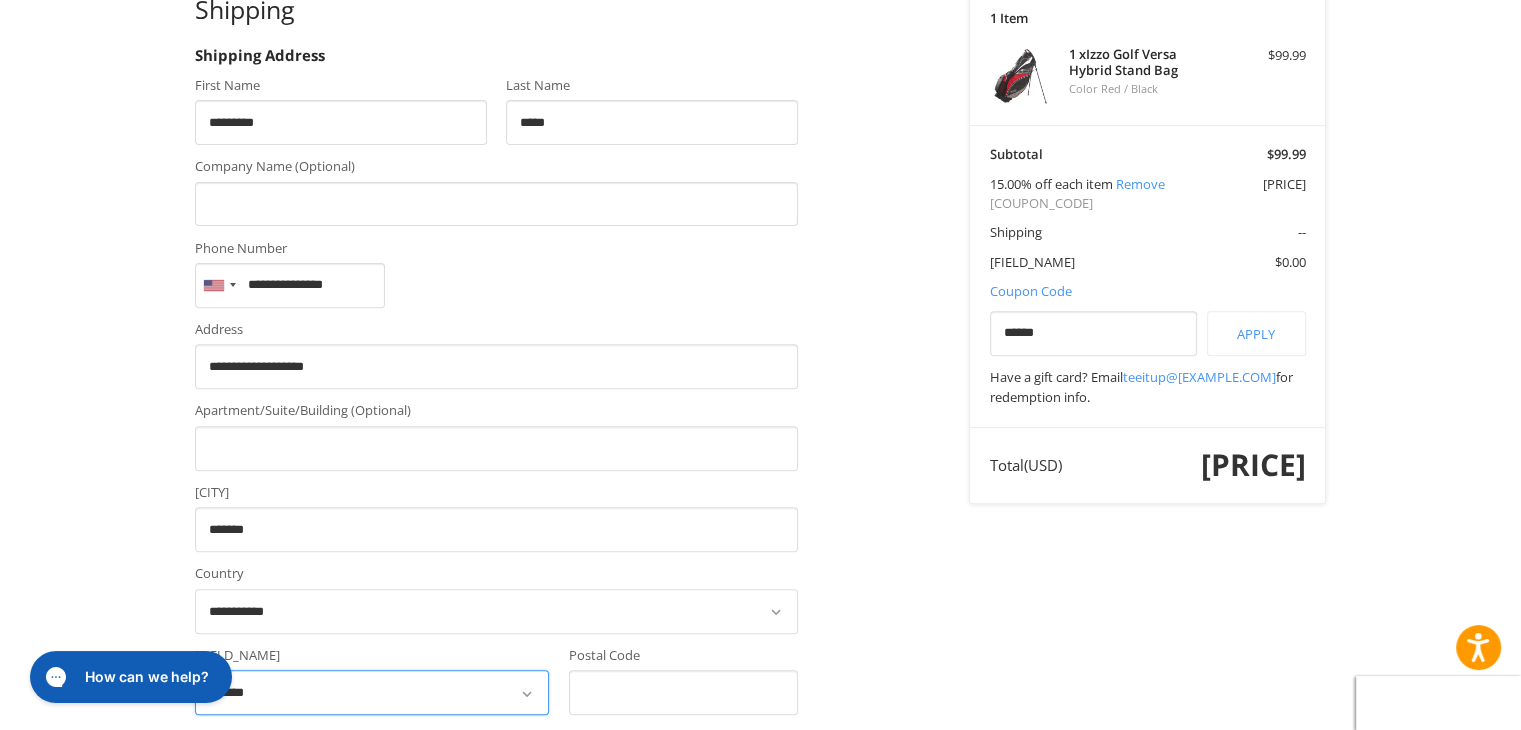 click on "[MASKED_DATA]" at bounding box center (372, 692) 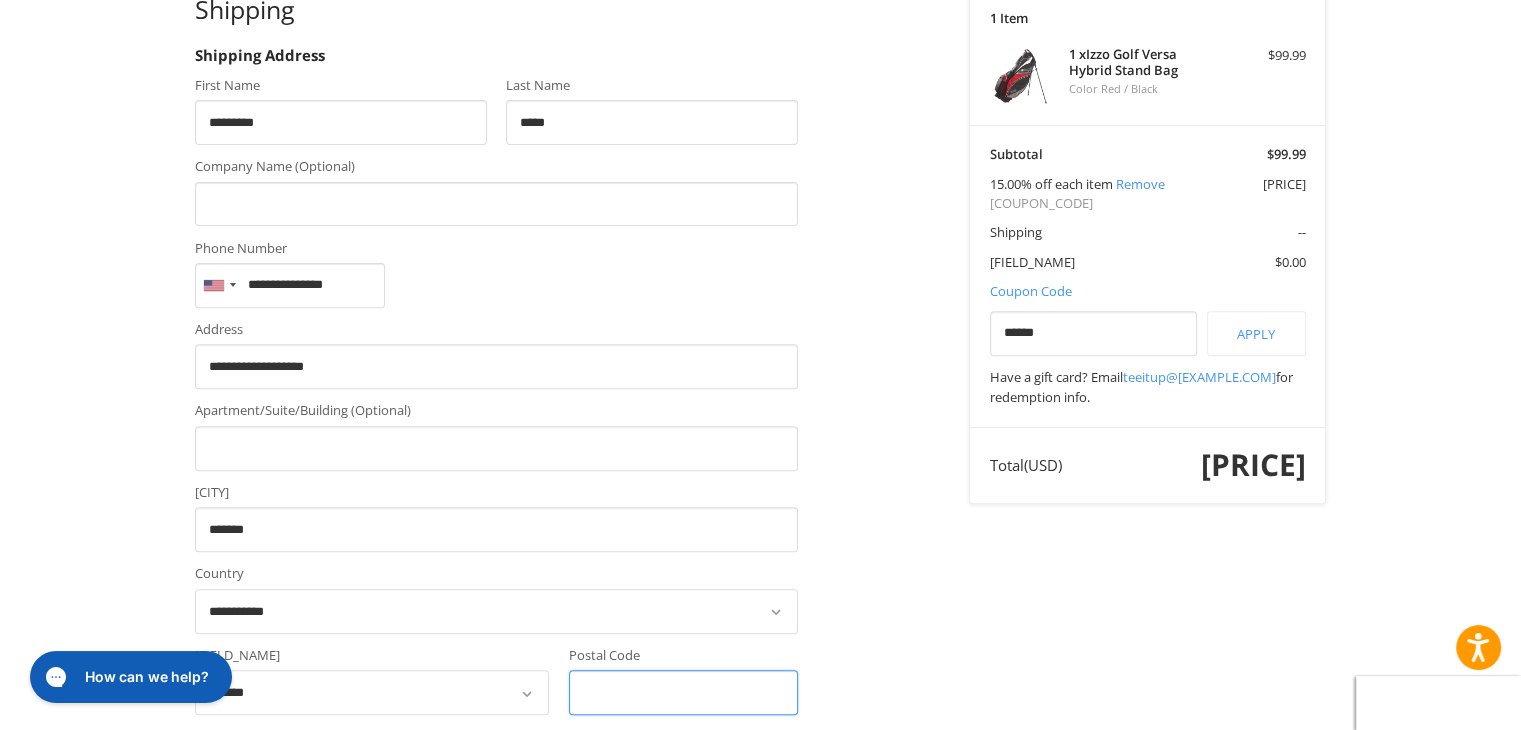 click on "Postal Code" at bounding box center [684, 692] 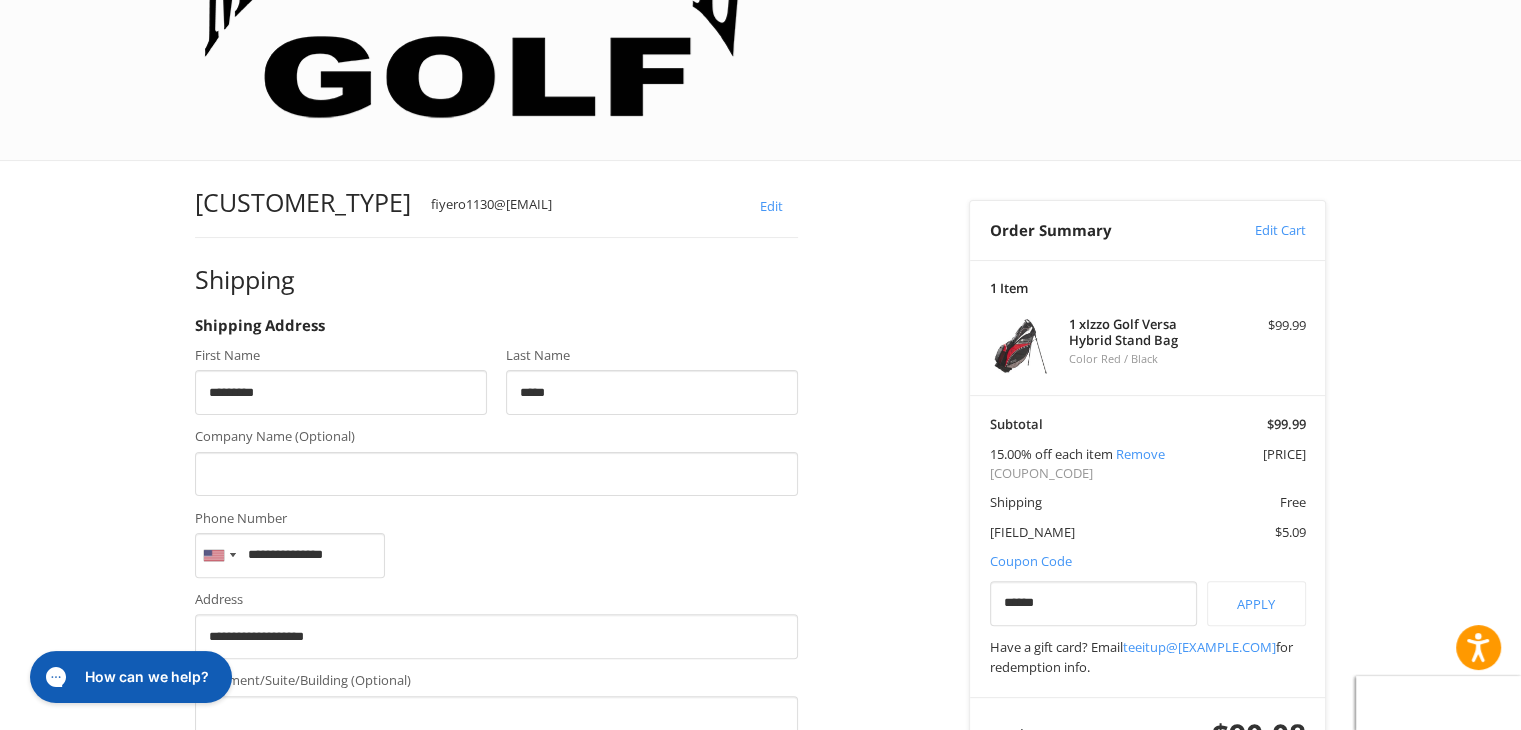 scroll, scrollTop: 312, scrollLeft: 0, axis: vertical 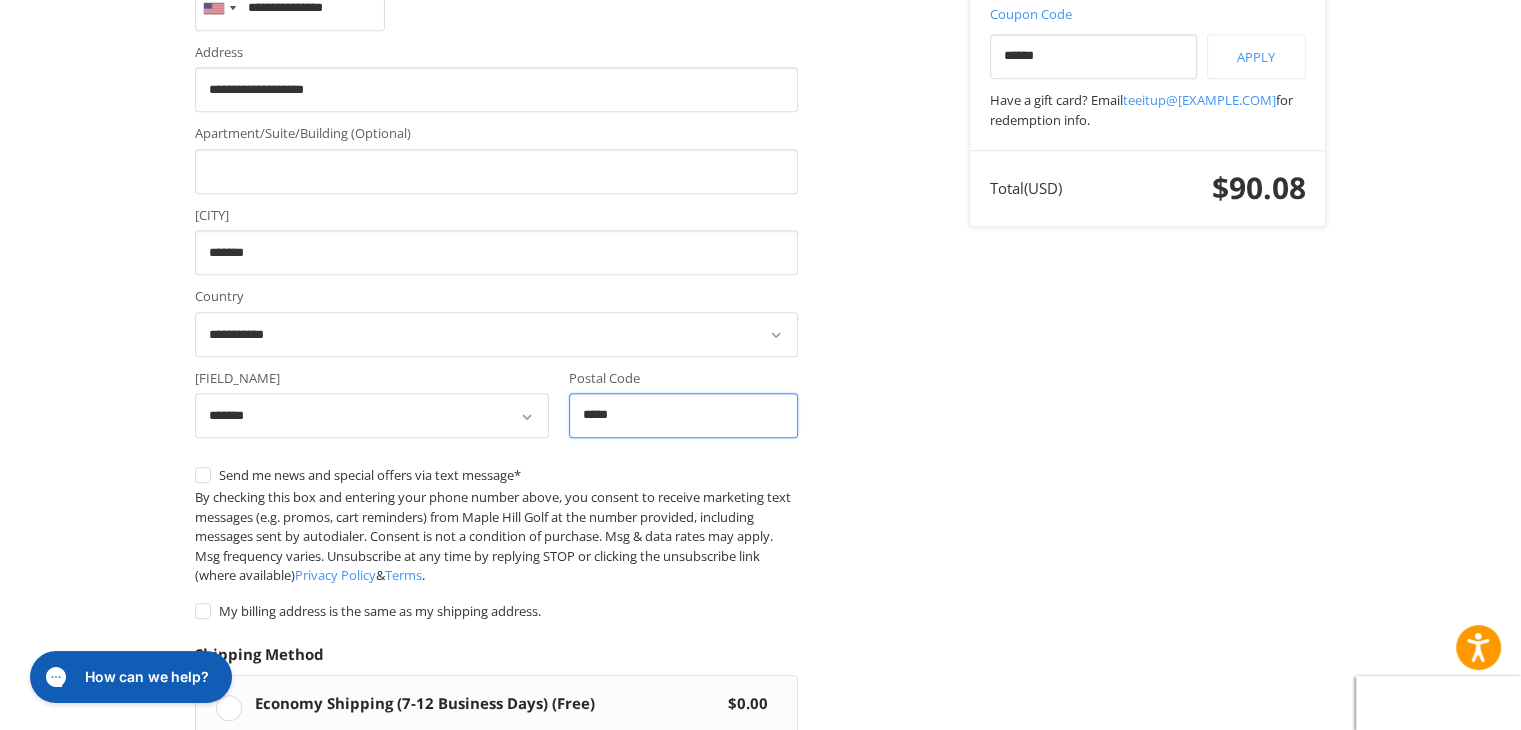 type on "[MASKED_DATA]" 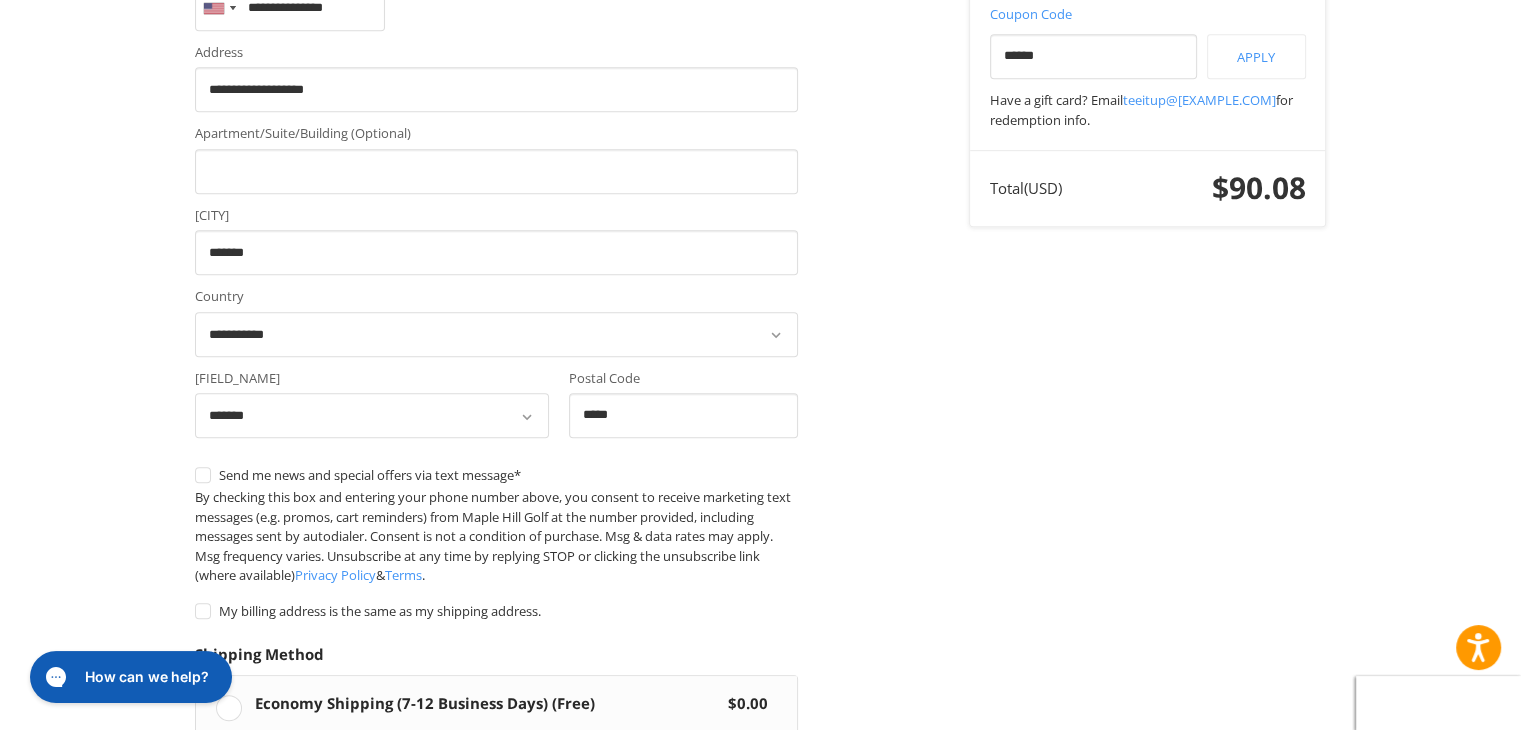 click on "Flat Rate Economy ((5-7 Business Days)) $7.95" at bounding box center [496, 767] 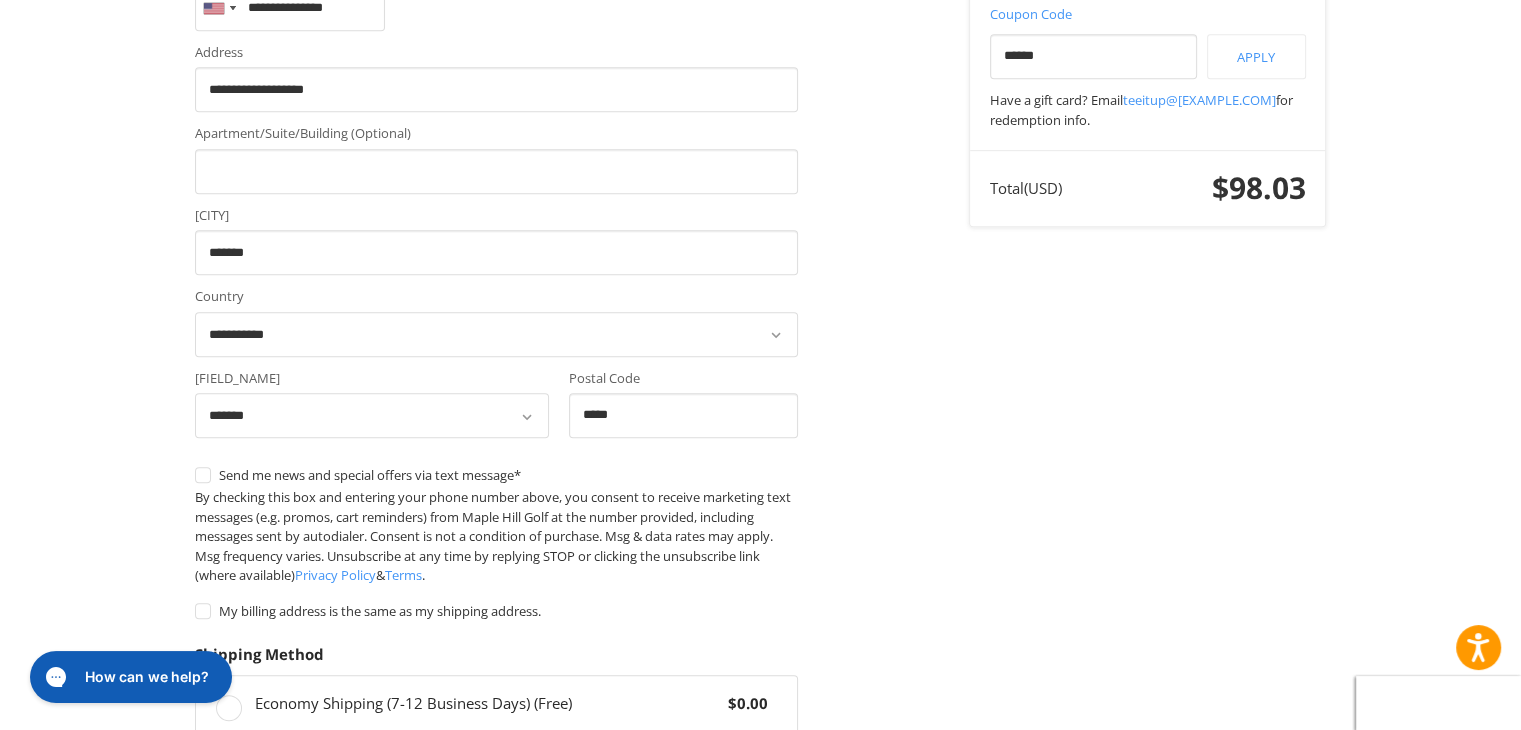 scroll, scrollTop: 933, scrollLeft: 0, axis: vertical 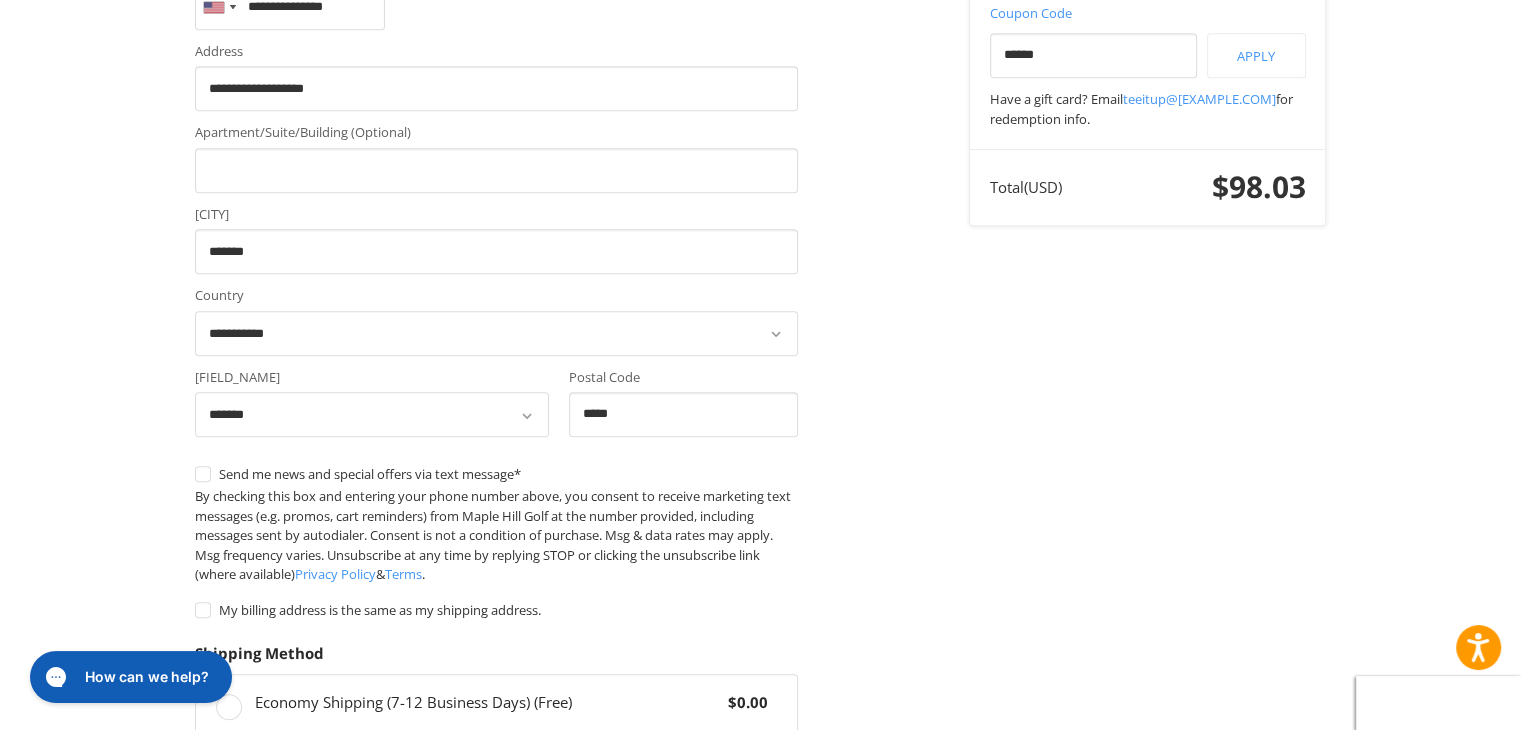 click on "Continue" at bounding box center (258, 906) 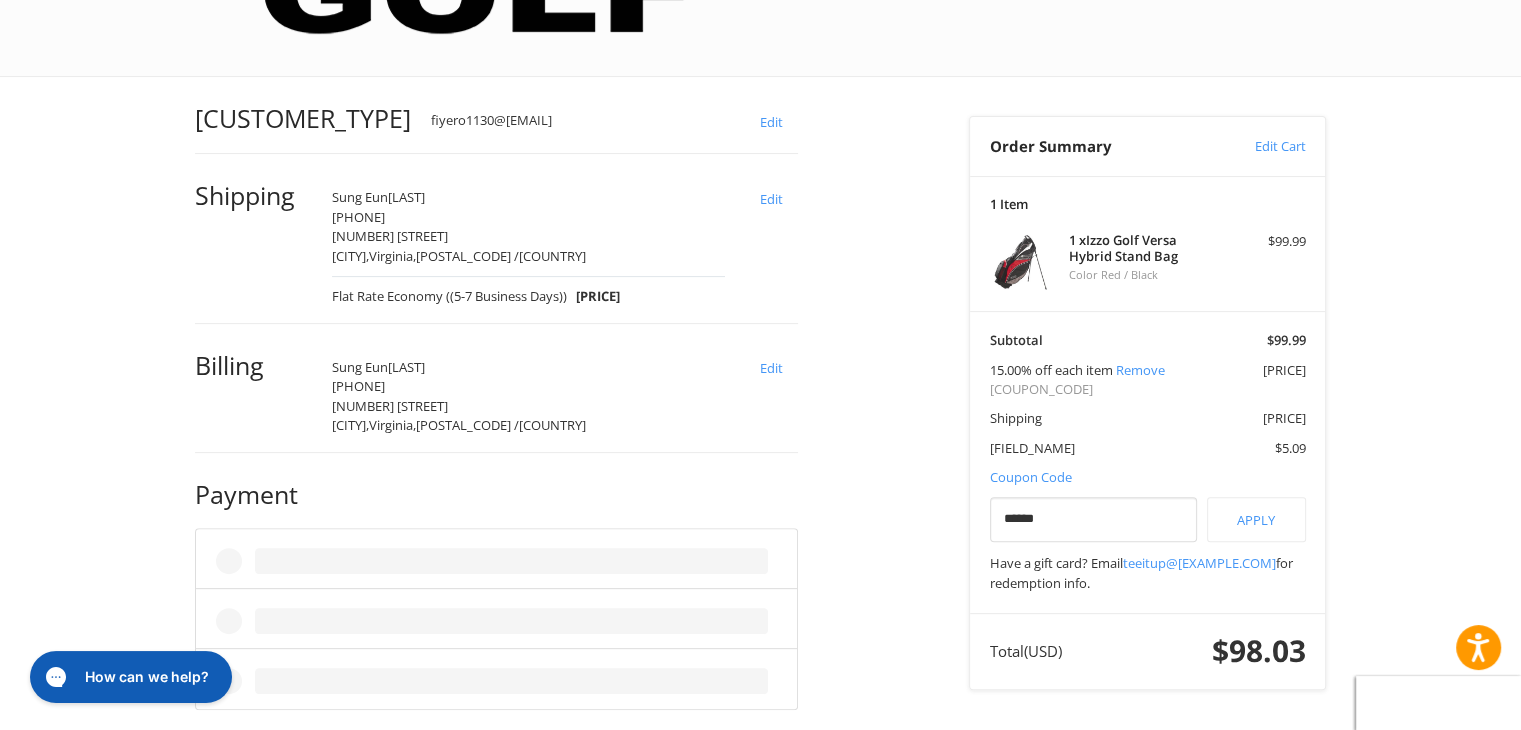 scroll, scrollTop: 99, scrollLeft: 0, axis: vertical 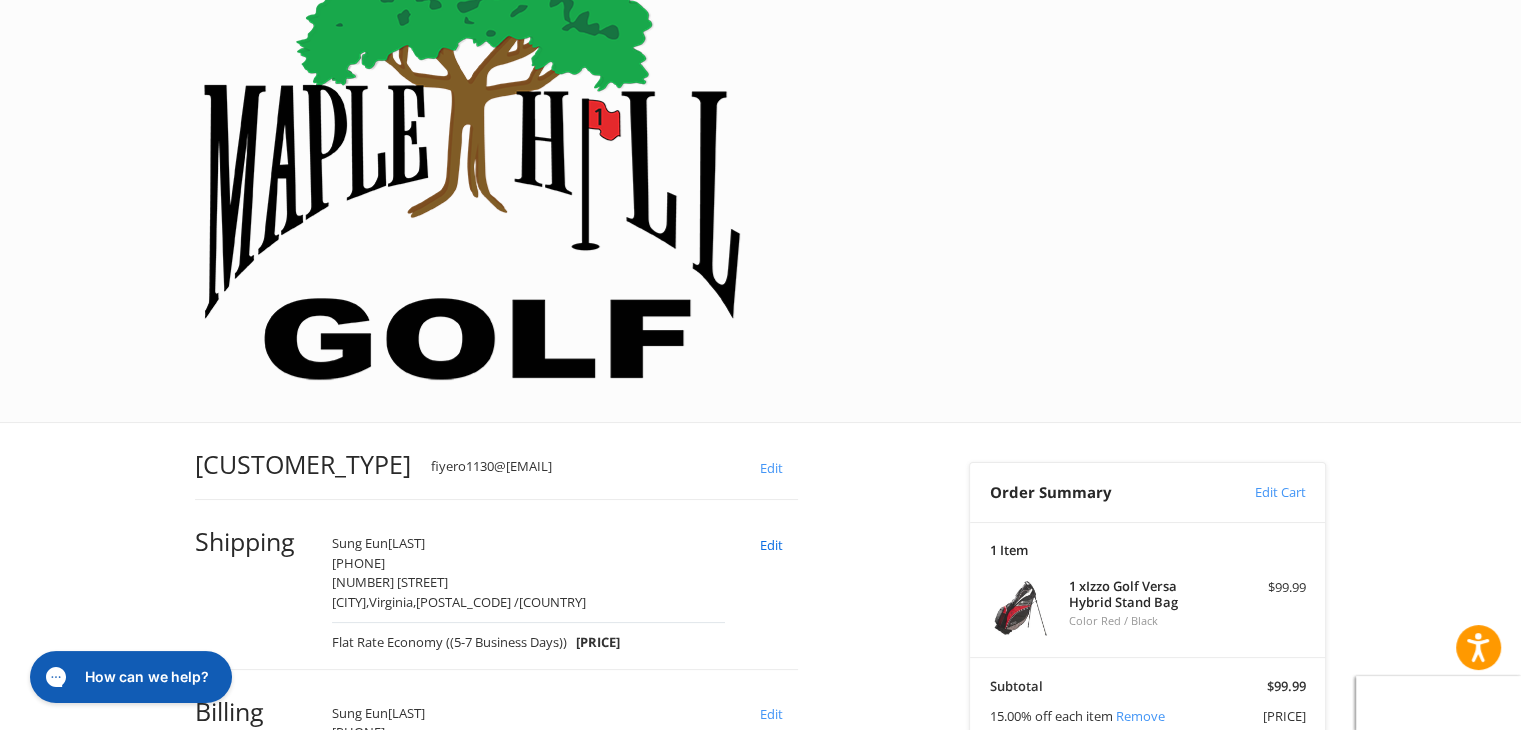 click on "Edit" at bounding box center [771, 544] 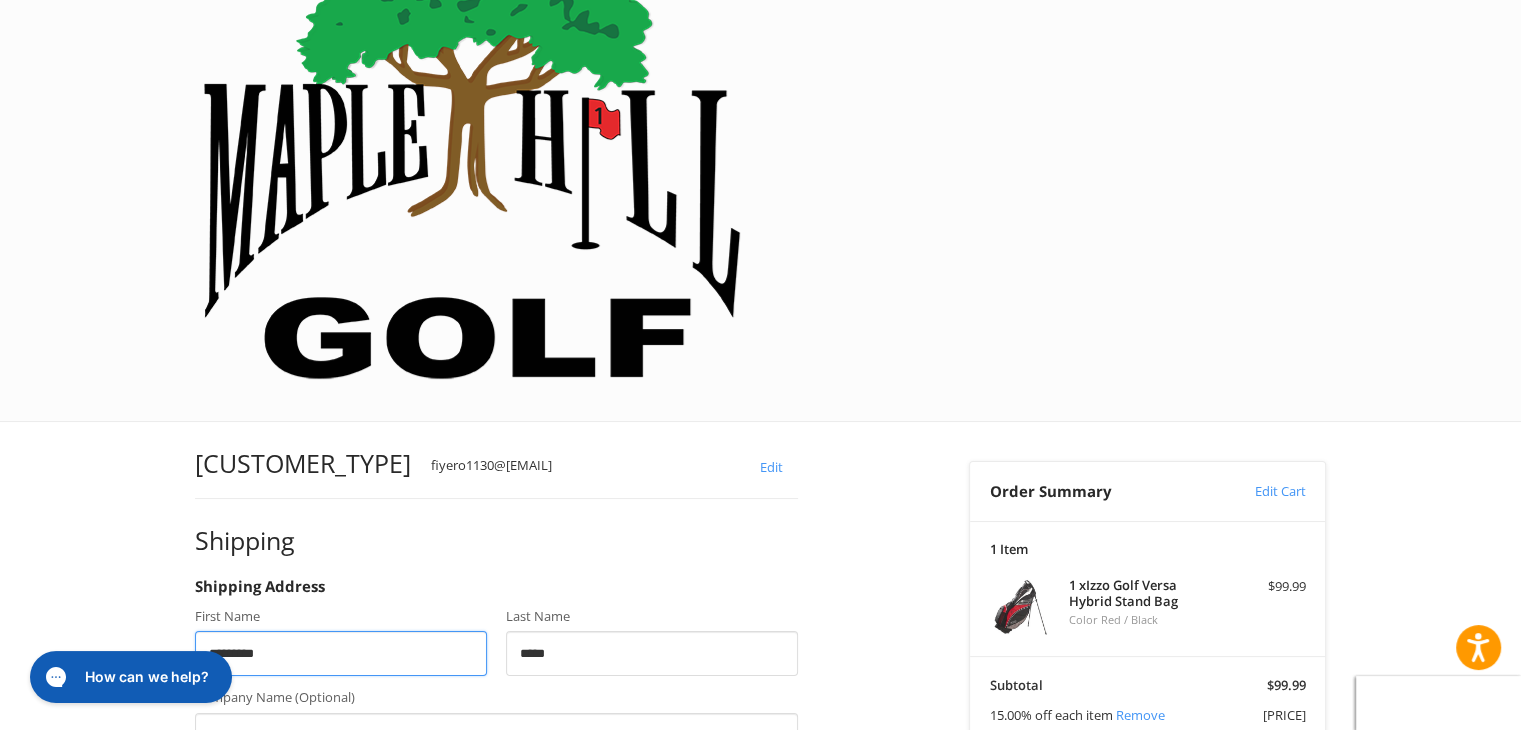 scroll, scrollTop: 236, scrollLeft: 0, axis: vertical 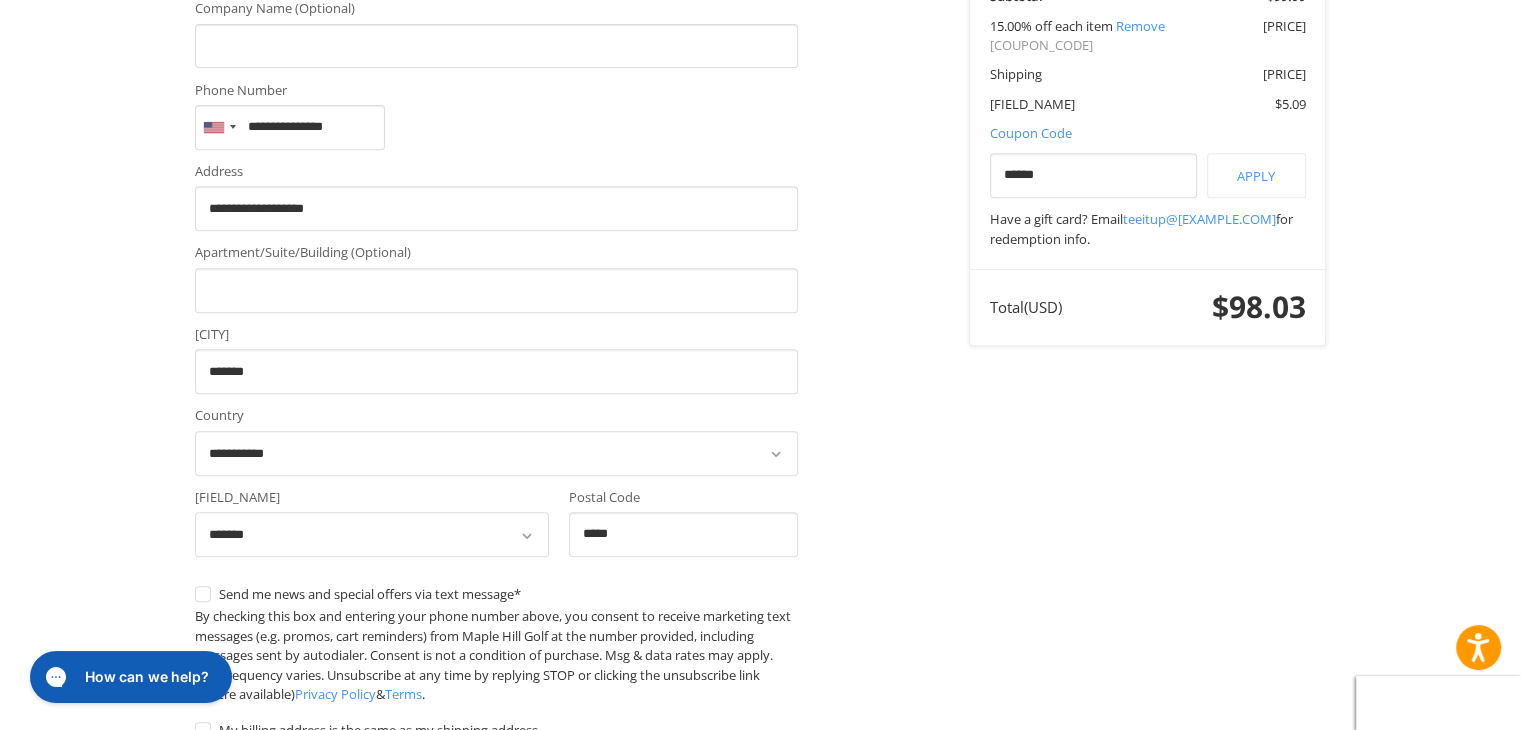 click on "Economy Shipping (7-12 Business Days) (Free) $0.00" at bounding box center (496, 825) 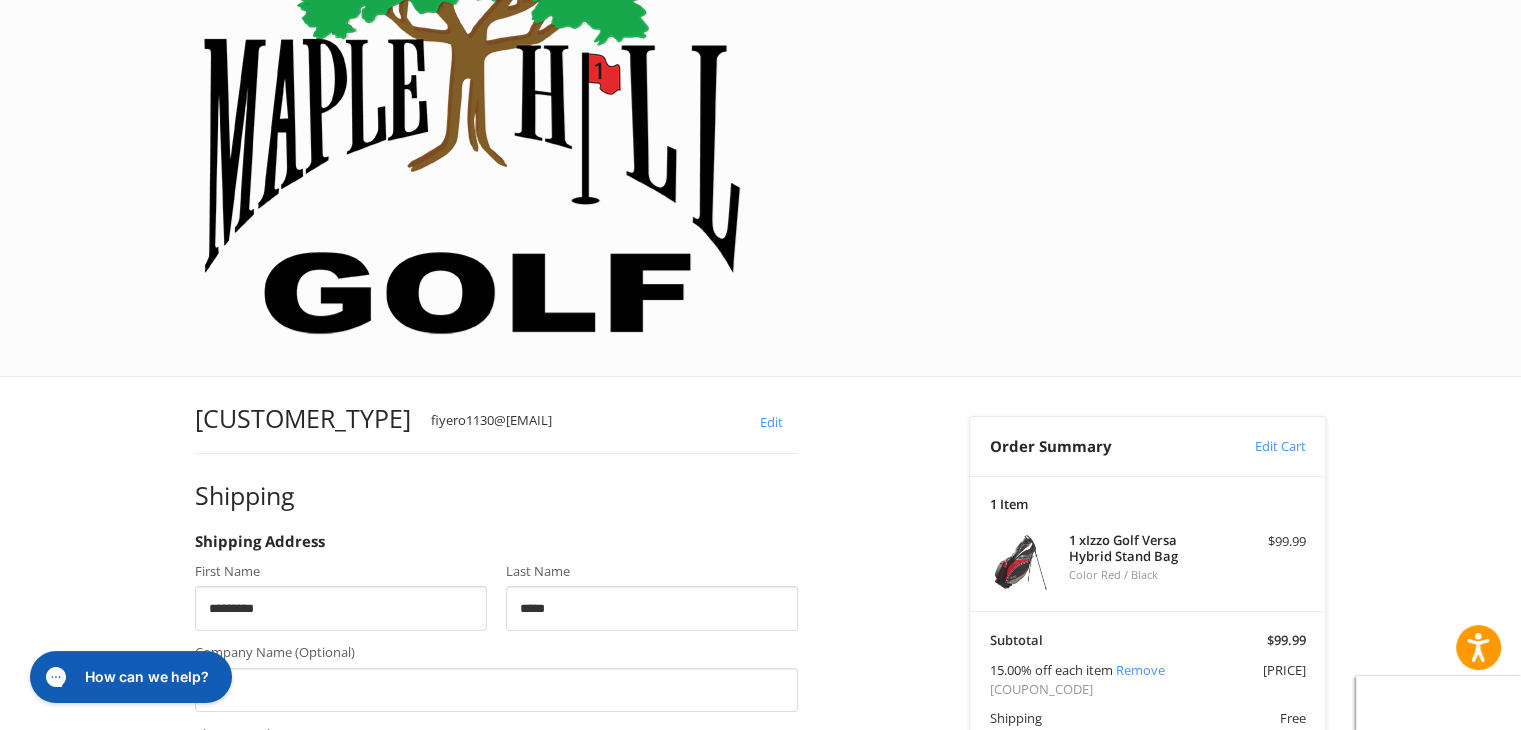 scroll, scrollTop: 0, scrollLeft: 0, axis: both 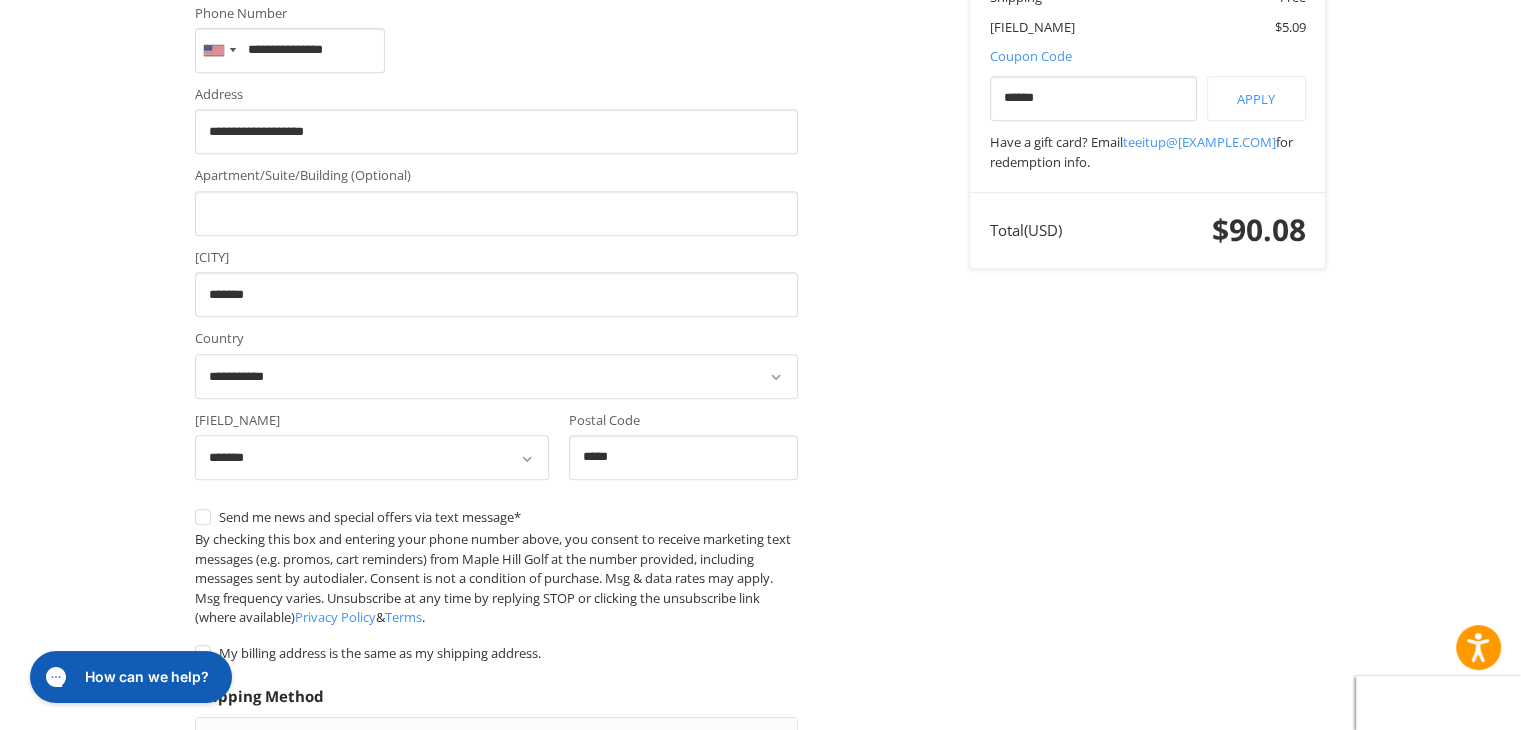 click on "Flat Rate Economy ((5-7 Business Days)) $7.95" at bounding box center (496, 809) 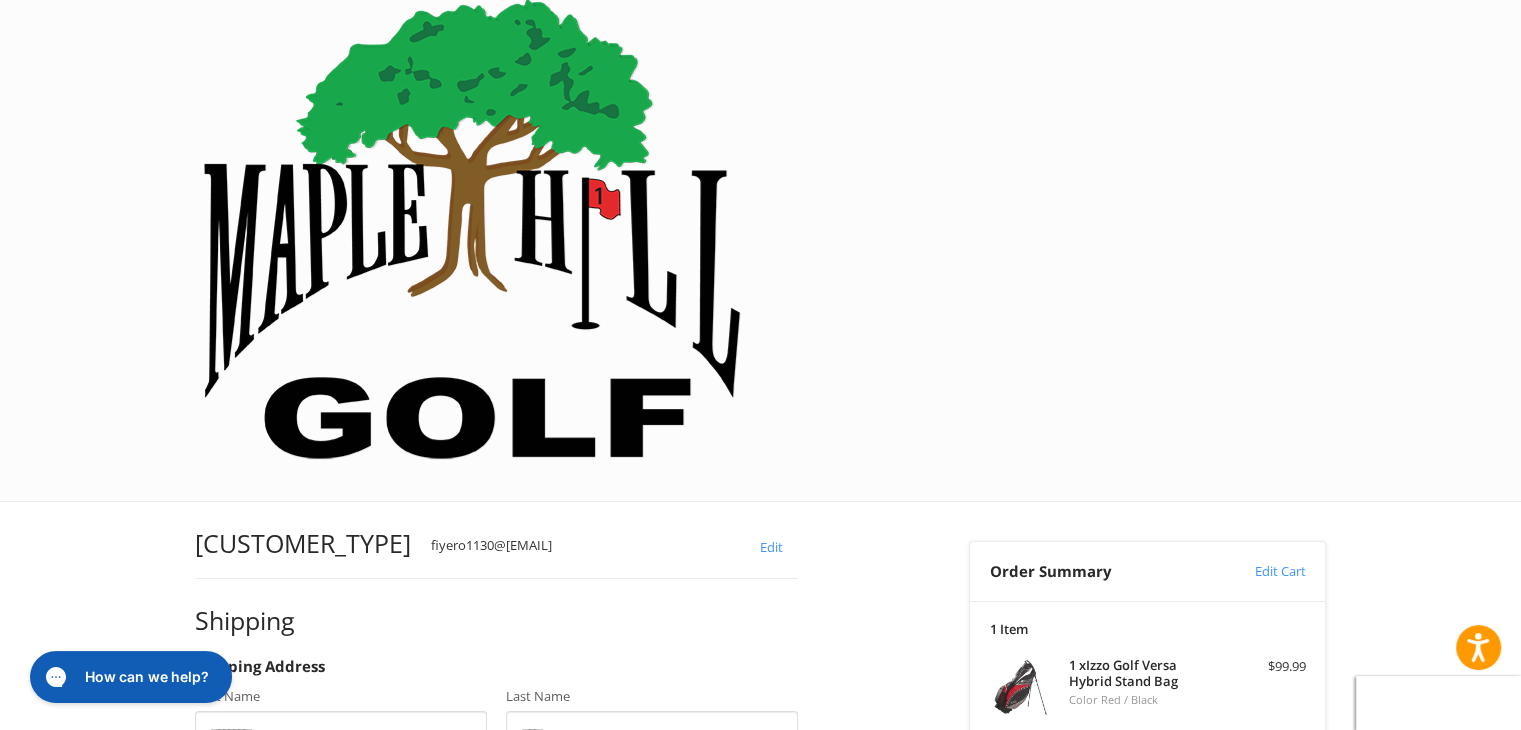 scroll, scrollTop: 0, scrollLeft: 0, axis: both 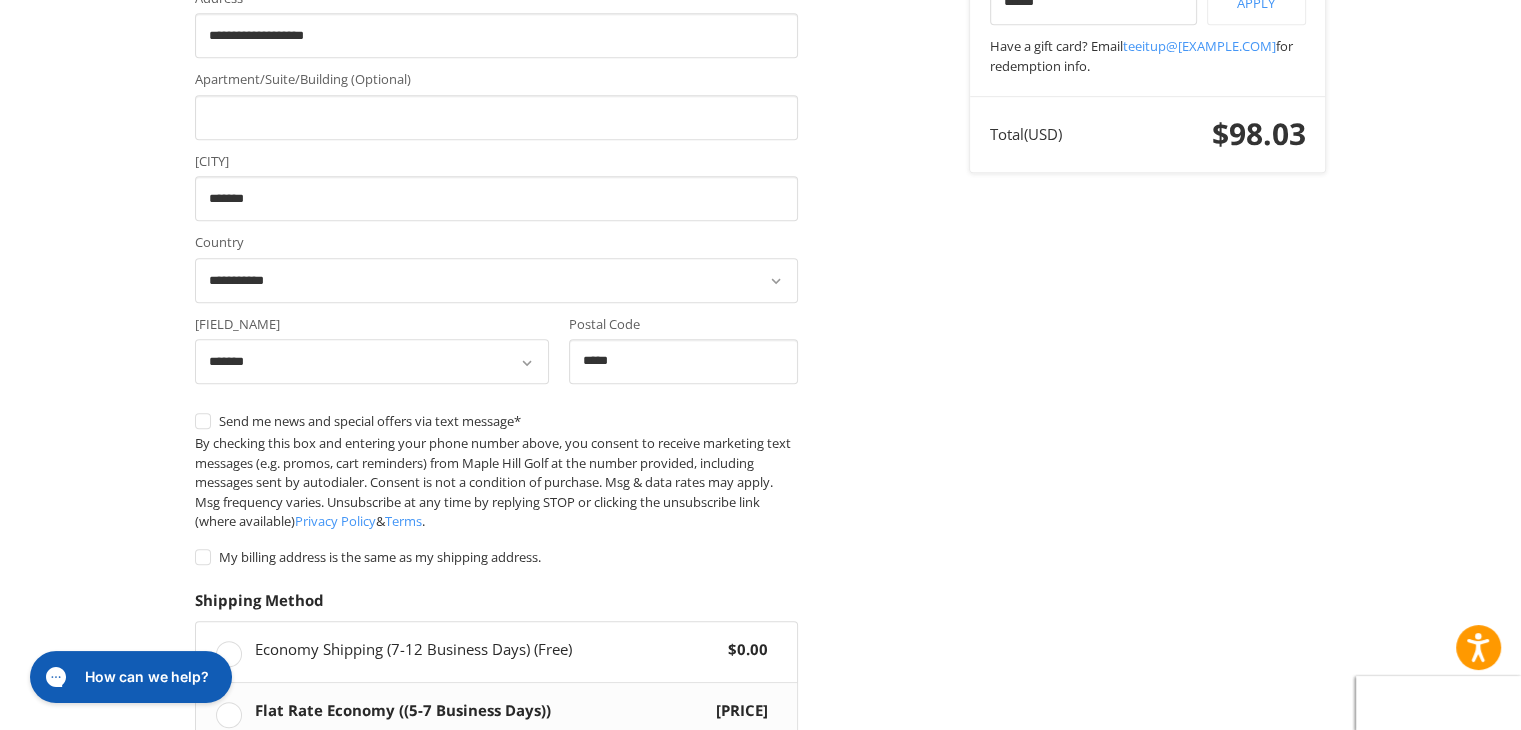 click on "Continue" at bounding box center [258, 853] 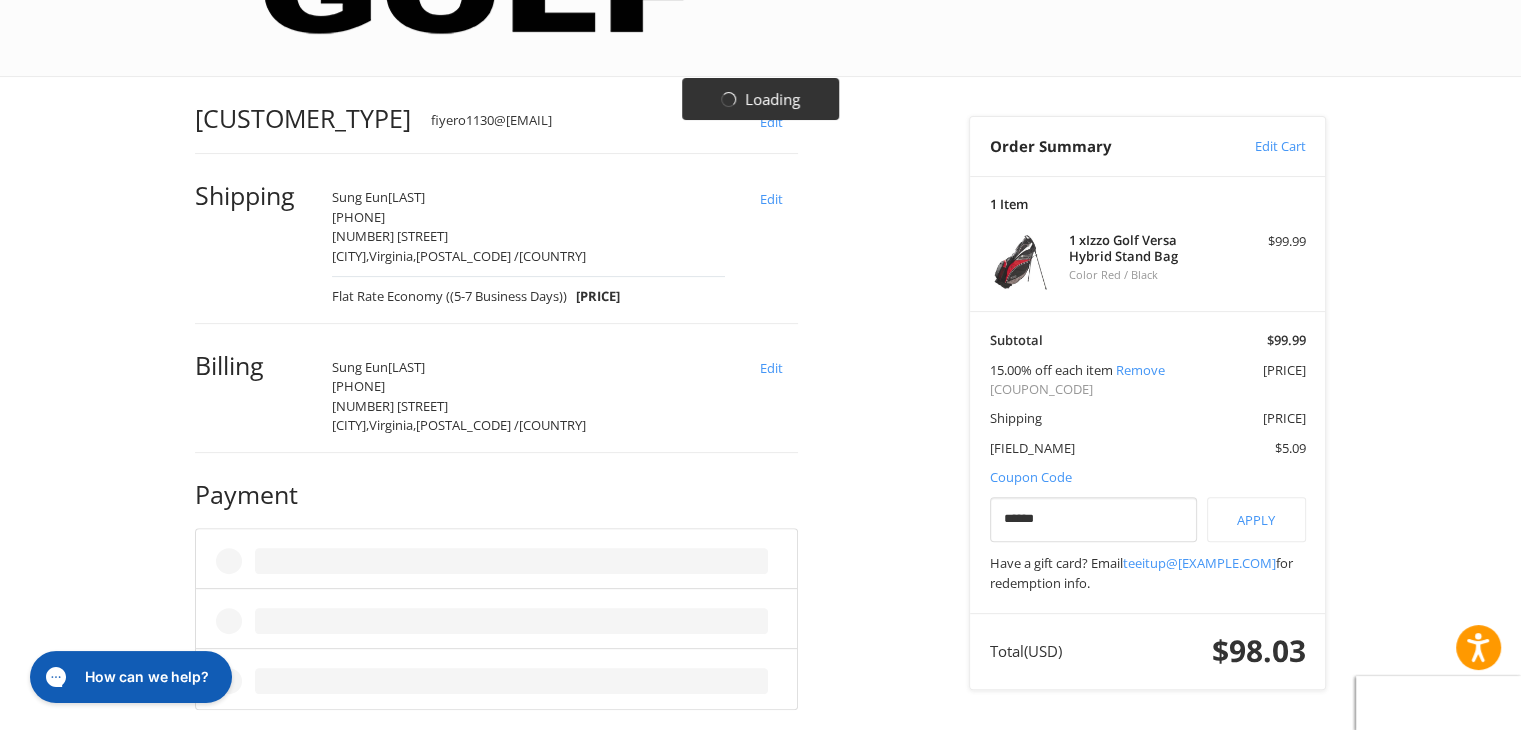 scroll, scrollTop: 99, scrollLeft: 0, axis: vertical 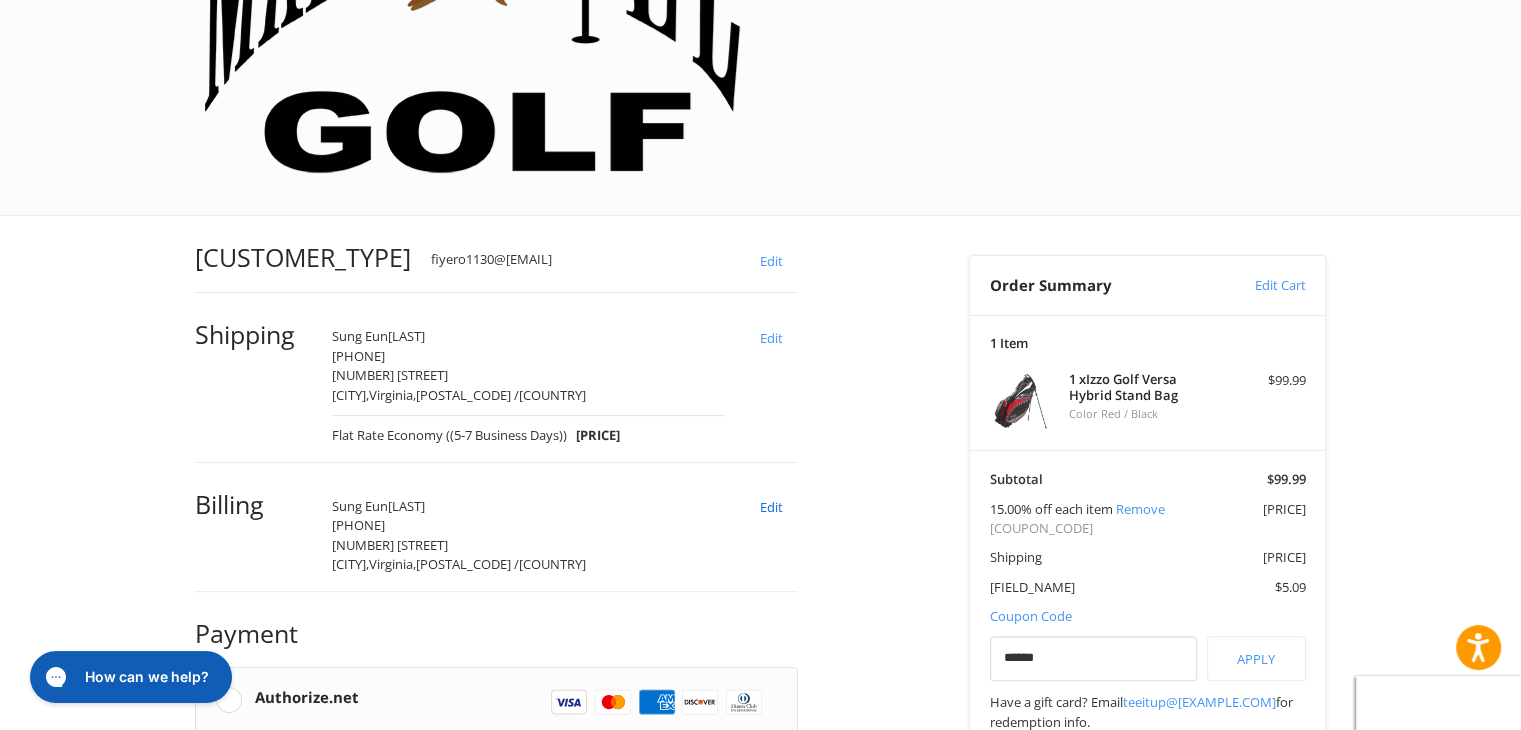 click on "Edit" at bounding box center (771, 507) 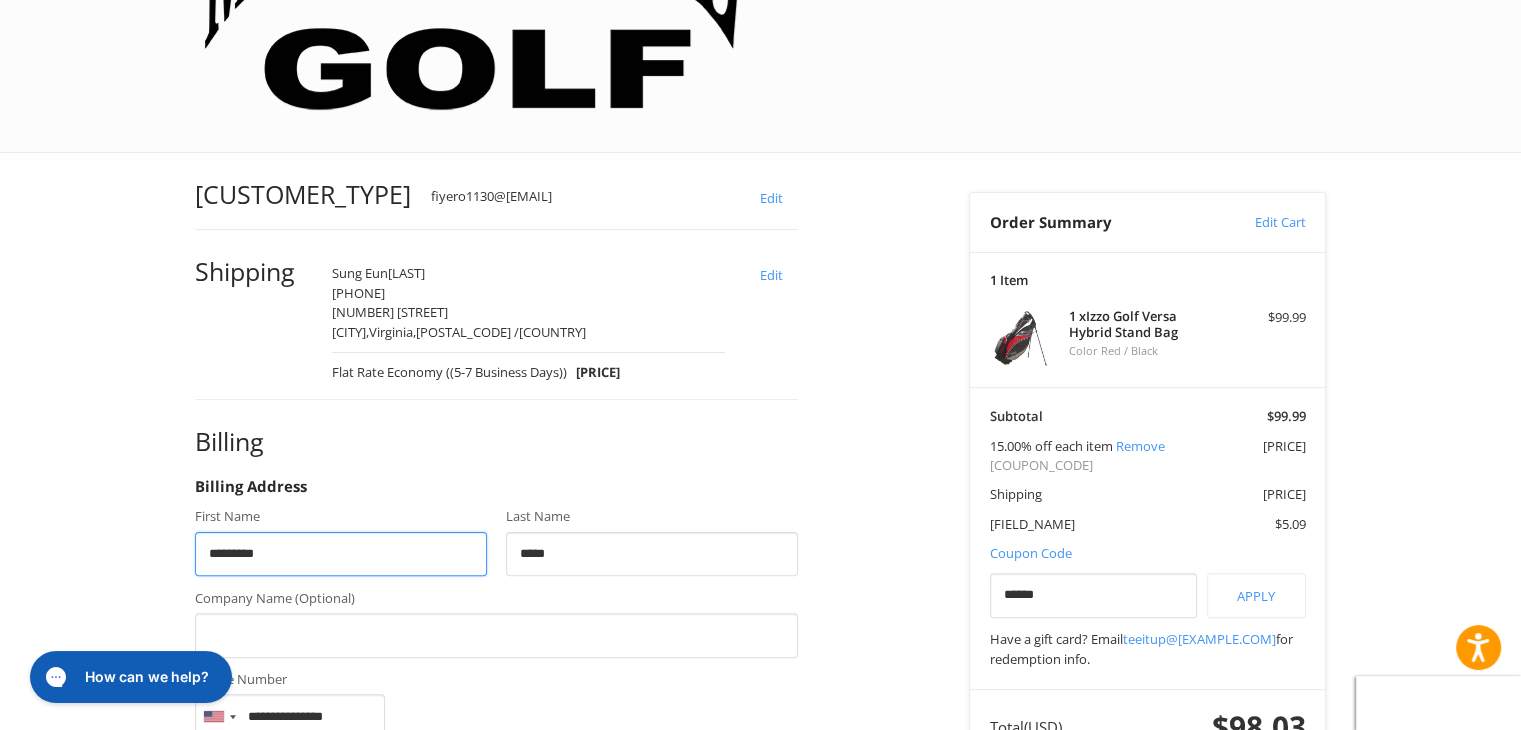 scroll, scrollTop: 405, scrollLeft: 0, axis: vertical 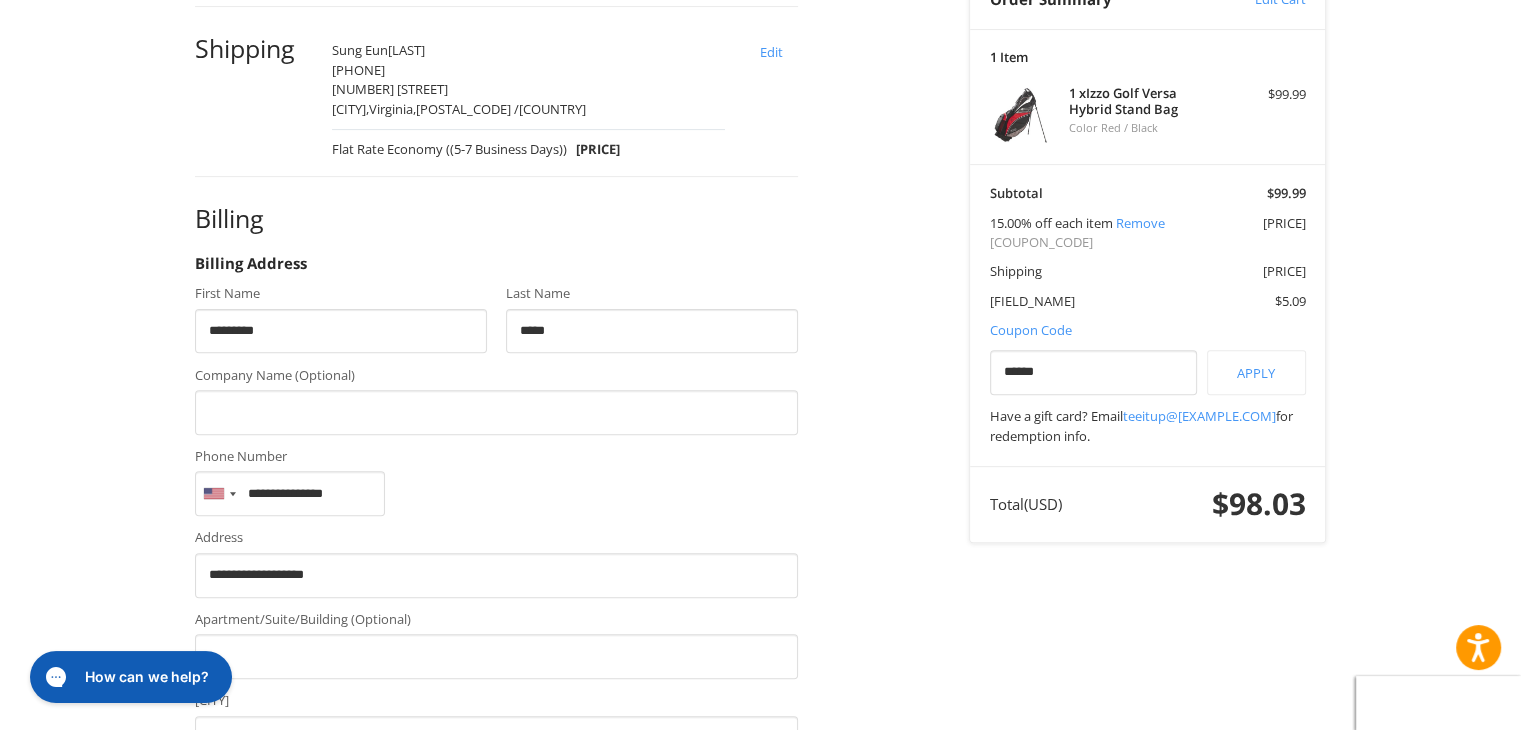 click on "Continue" at bounding box center (258, 983) 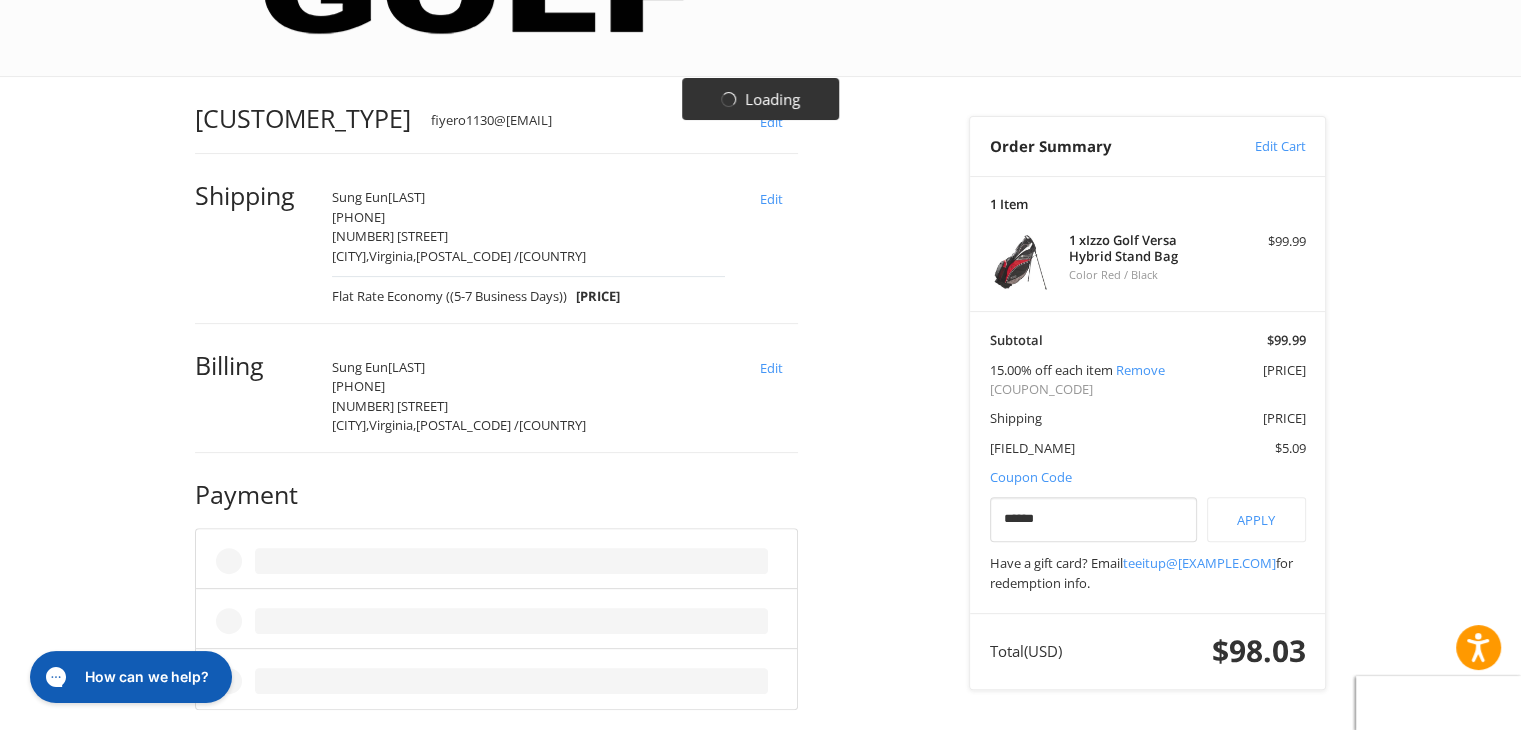 scroll, scrollTop: 99, scrollLeft: 0, axis: vertical 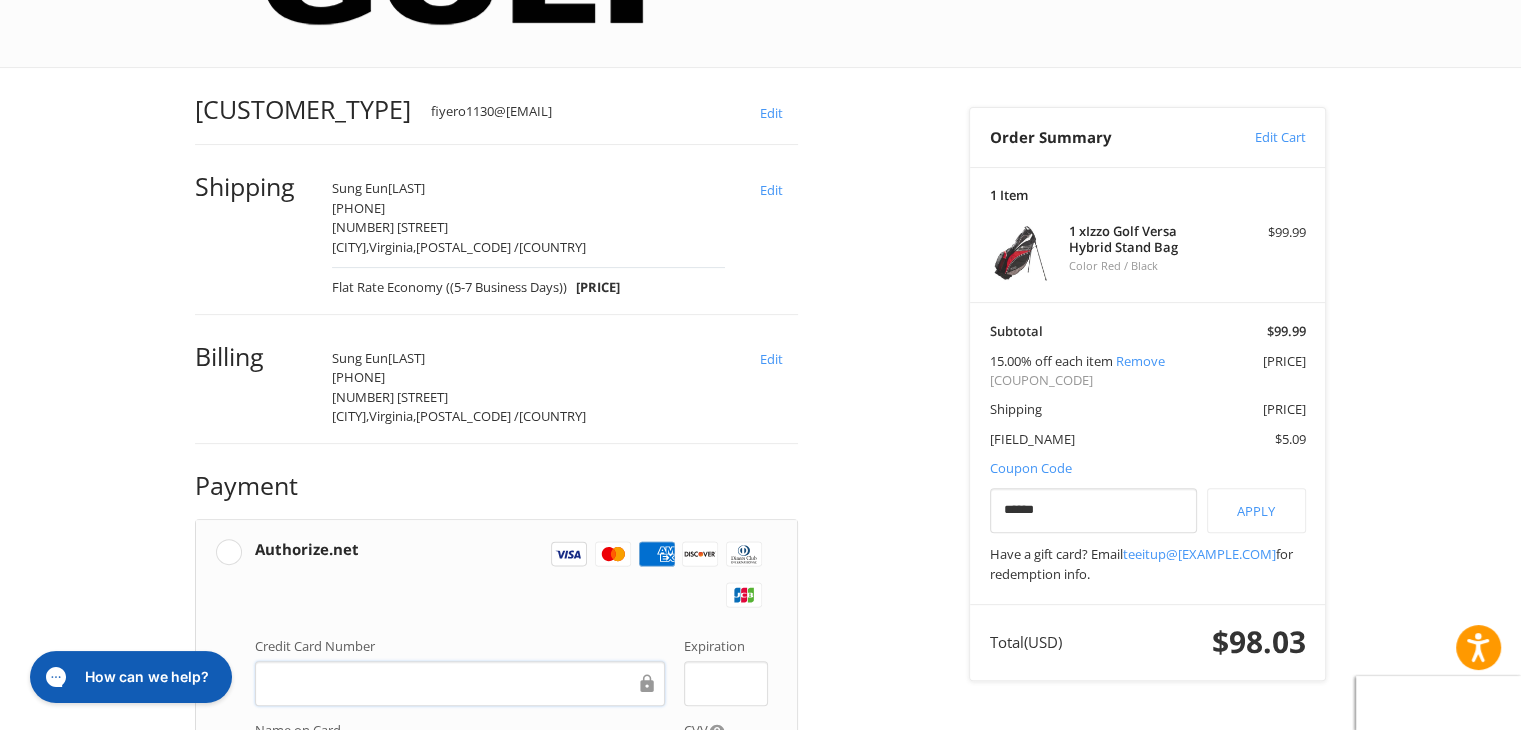 click on "Customer [EMAIL] Edit Shipping [FIRST] [LAST] [PHONE] [NUMBER] [STREET] [CITY], [STATE], [POSTAL_CODE] / [COUNTRY] Flat Rate Economy ((5-7 Business Days)) [PRICE] Edit Billing [FIRST] [LAST] [PHONE] [NUMBER] [STREET] [CITY], [STATE], [POSTAL_CODE] / [COUNTRY] Edit Payment Payment Methods Authorize.net Authorize.net Visa Master Amex Discover Diners Club JCB Credit card Credit Card Number Expiration Name on Card CVV Pay Later Redeemable Payments Coupon Code Place Order Order Summary Edit Cart 1 Item 1 x Izzo Golf Versa Hybrid Stand Bag Color Red / Black [PRICE] Subtotal [PRICE] [PERCENTAGE] off each item Remove [COUPON_CODE] Shipping [PRICE] Tax [PRICE] Coupon Code Gift Certificate or Coupon Code ****** Apply Have a gift card? Email [EMAIL] for redemption info. Total (USD) [PRICE]" at bounding box center (761, 612) 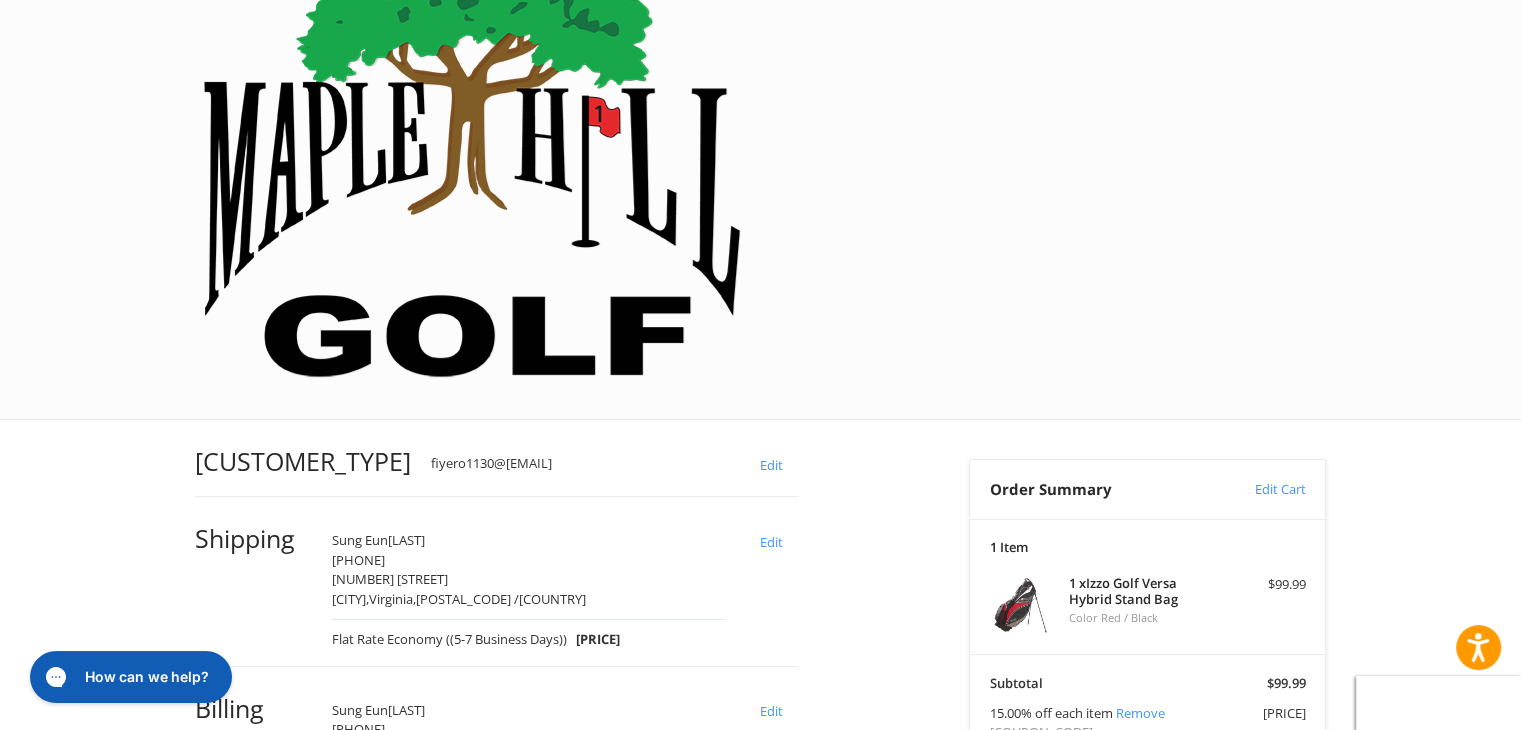scroll, scrollTop: 120, scrollLeft: 0, axis: vertical 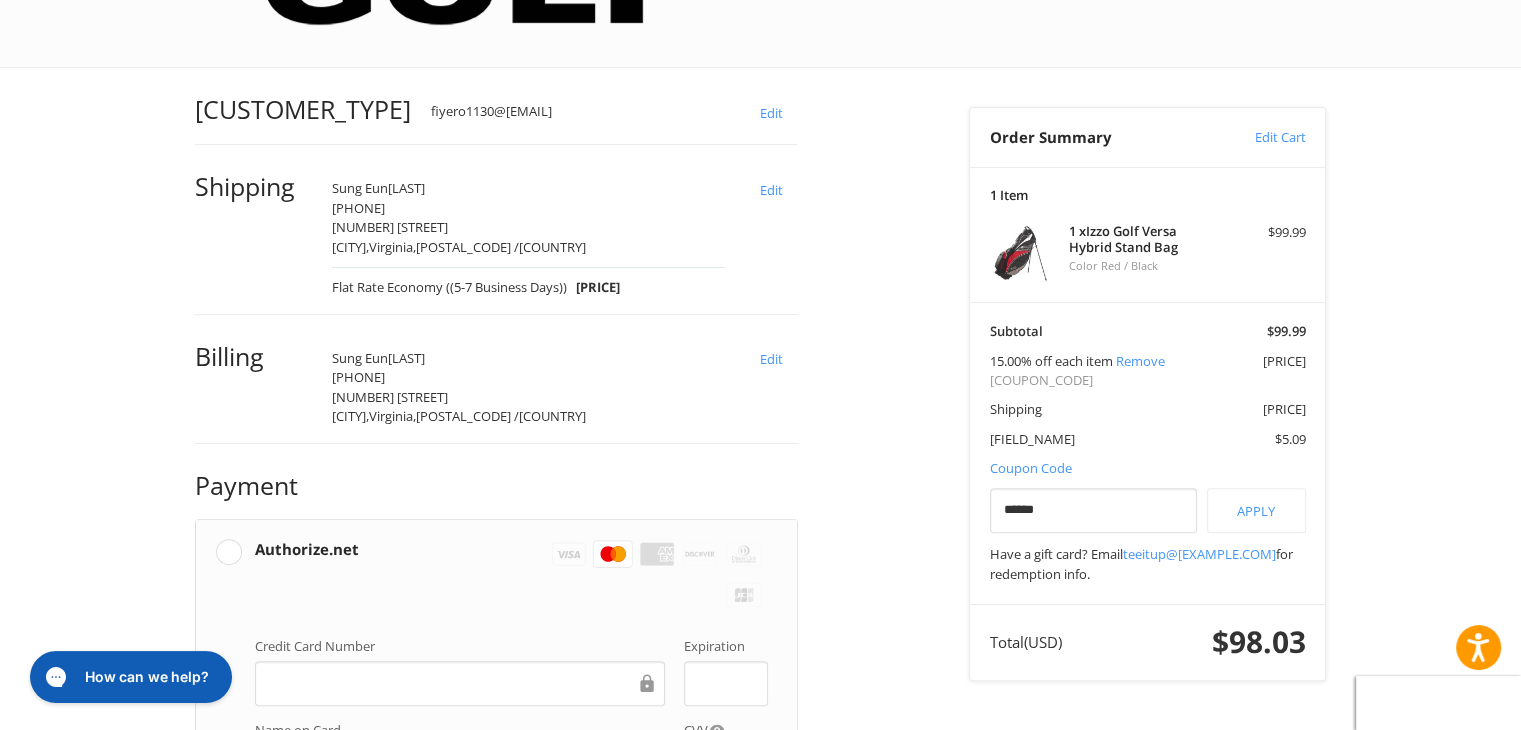 click on "Customer [EMAIL] Edit Shipping [FIRST] [LAST] [PHONE] [NUMBER] [STREET] [CITY], [STATE], [POSTAL_CODE] / [COUNTRY] Flat Rate Economy ((5-7 Business Days)) [PRICE] Edit Billing [FIRST] [LAST] [PHONE] [NUMBER] [STREET] [CITY], [STATE], [POSTAL_CODE] / [COUNTRY] Edit Payment Payment Methods Authorize.net Authorize.net Visa Master Amex Discover Diners Club JCB Credit card Credit Card Number Expiration Name on Card CVV Pay Later Redeemable Payments Coupon Code Place Order Order Summary Edit Cart 1 Item 1 x Izzo Golf Versa Hybrid Stand Bag Color Red / Black [PRICE] Subtotal [PRICE] [PERCENTAGE] off each item Remove [COUPON_CODE] Shipping [PRICE] Tax [PRICE] Coupon Code Gift Certificate or Coupon Code ****** Apply Have a gift card? Email [EMAIL] for redemption info. Total (USD) [PRICE]" at bounding box center (761, 612) 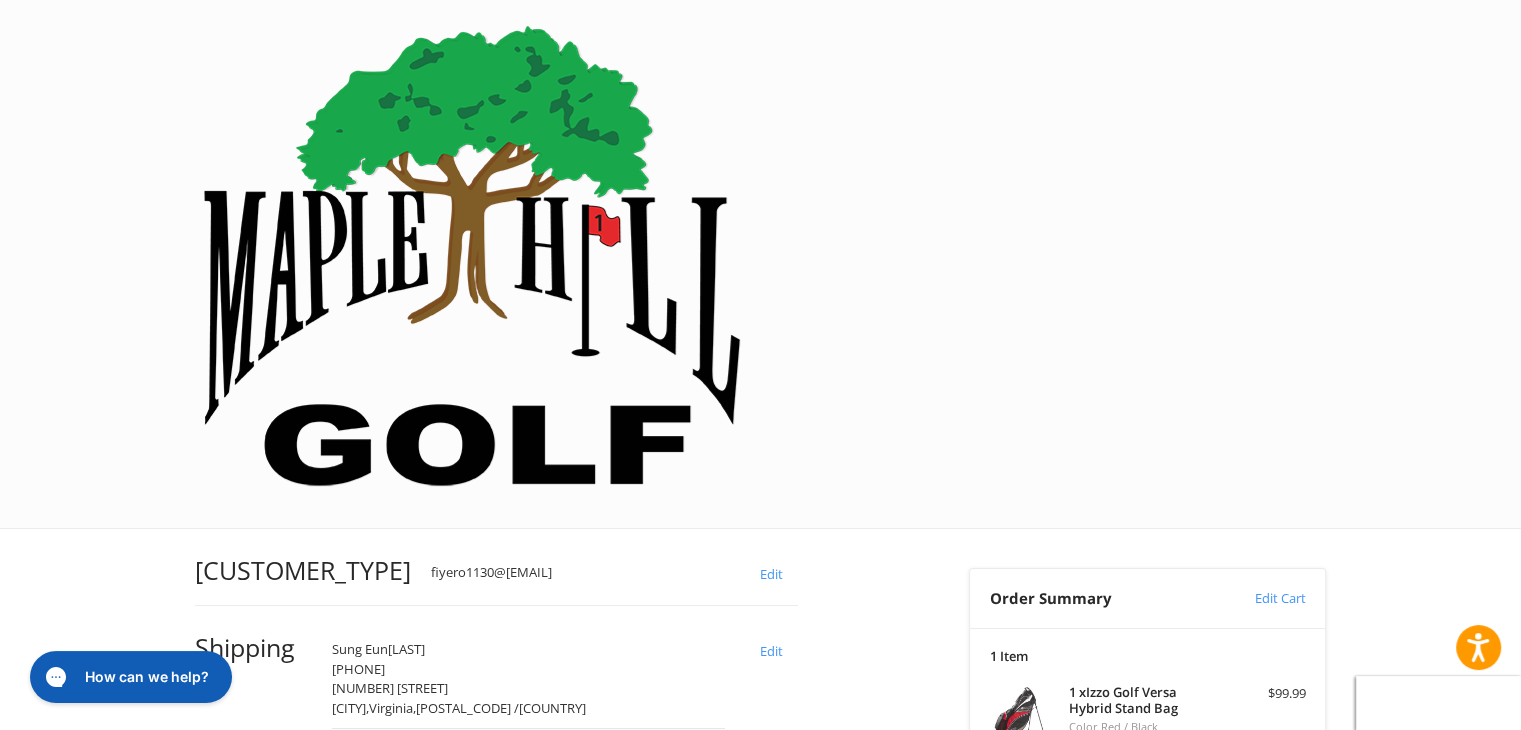 scroll, scrollTop: 0, scrollLeft: 0, axis: both 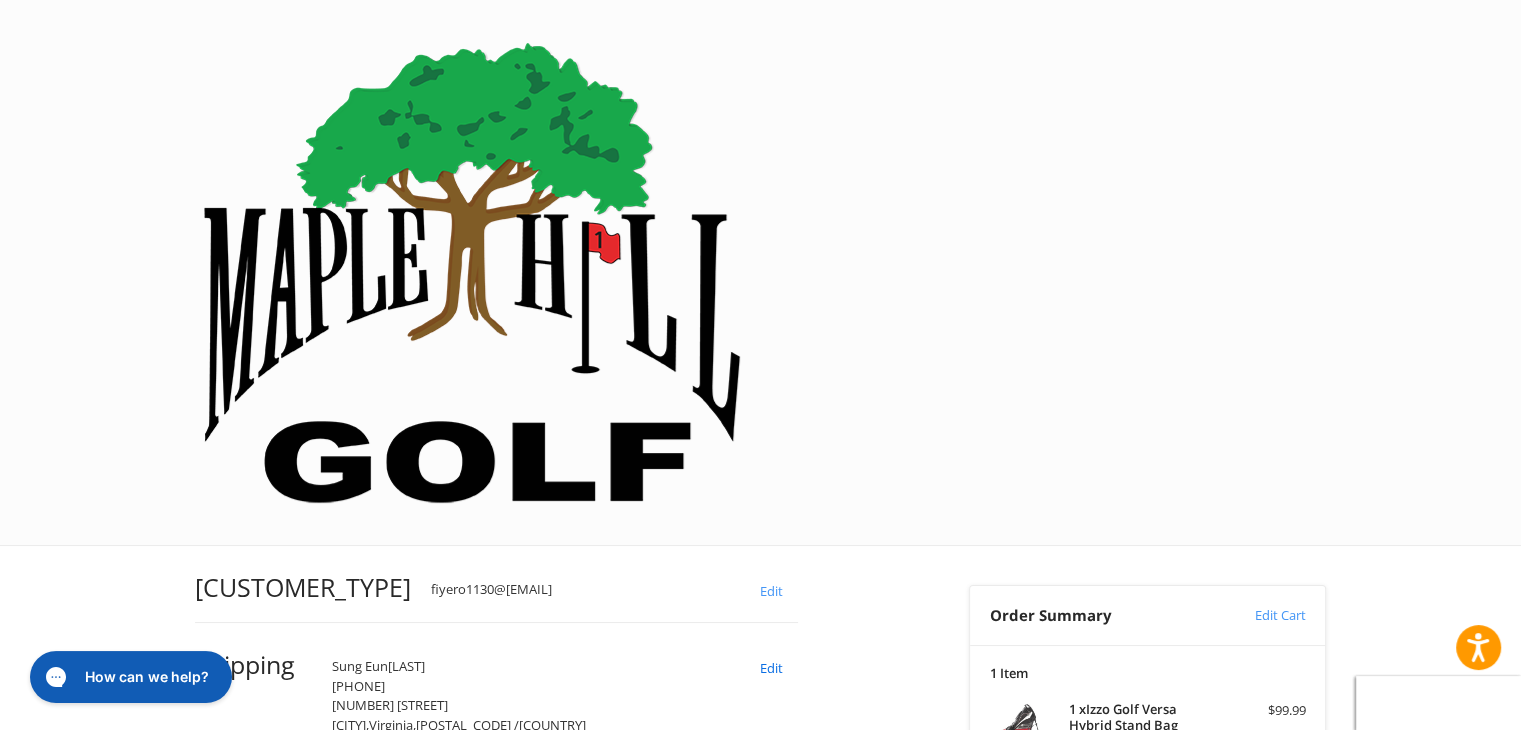 click on "Edit" at bounding box center (771, 667) 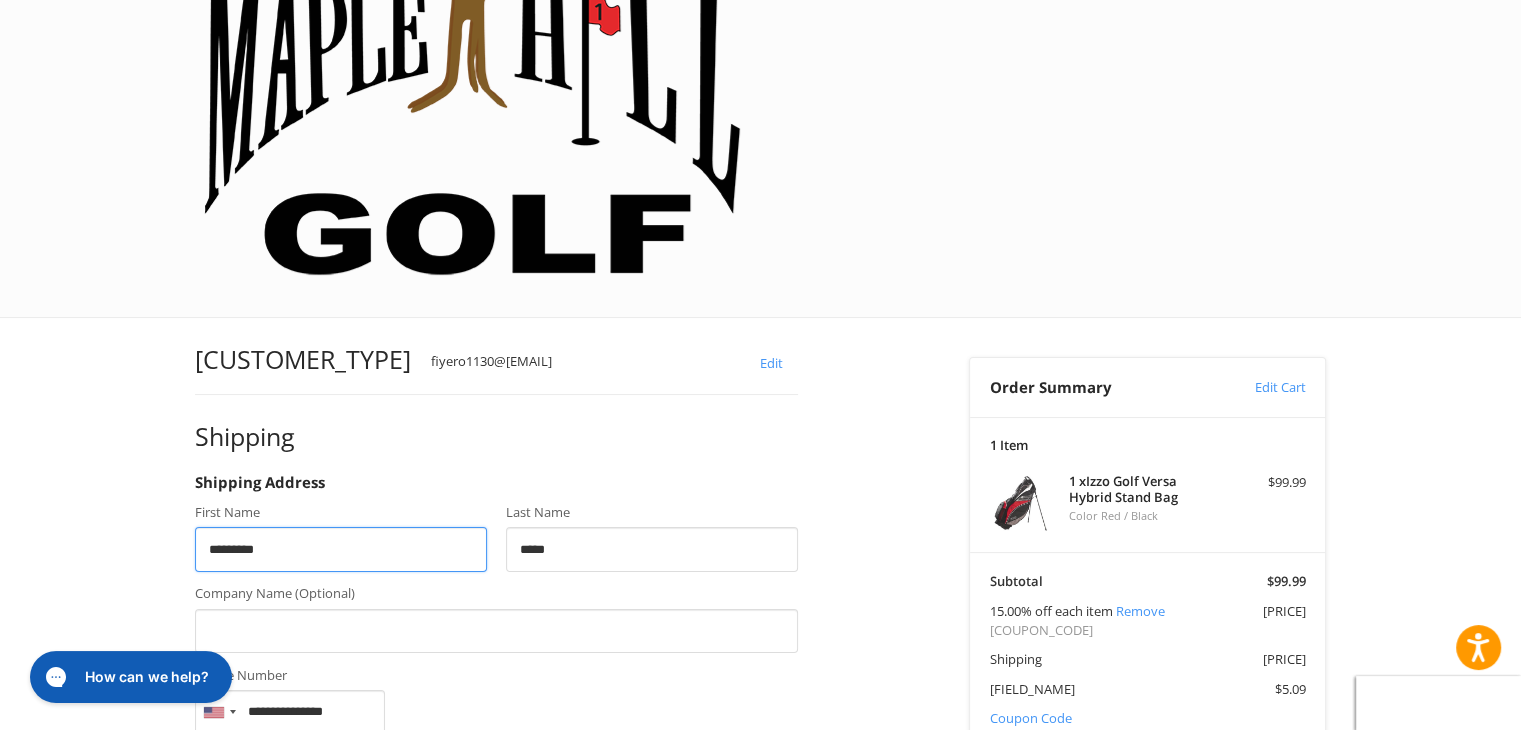 scroll, scrollTop: 236, scrollLeft: 0, axis: vertical 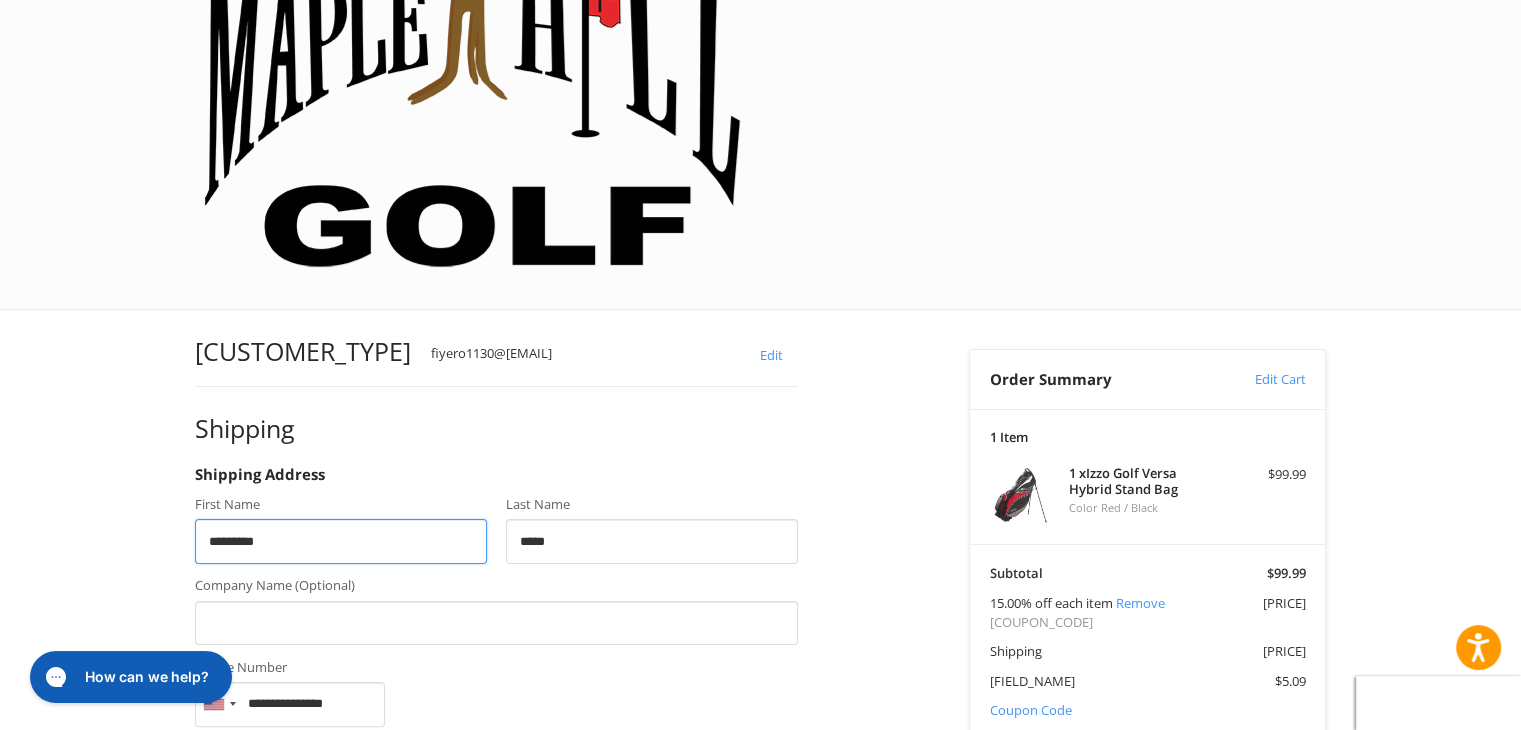 click on "********" at bounding box center (341, 541) 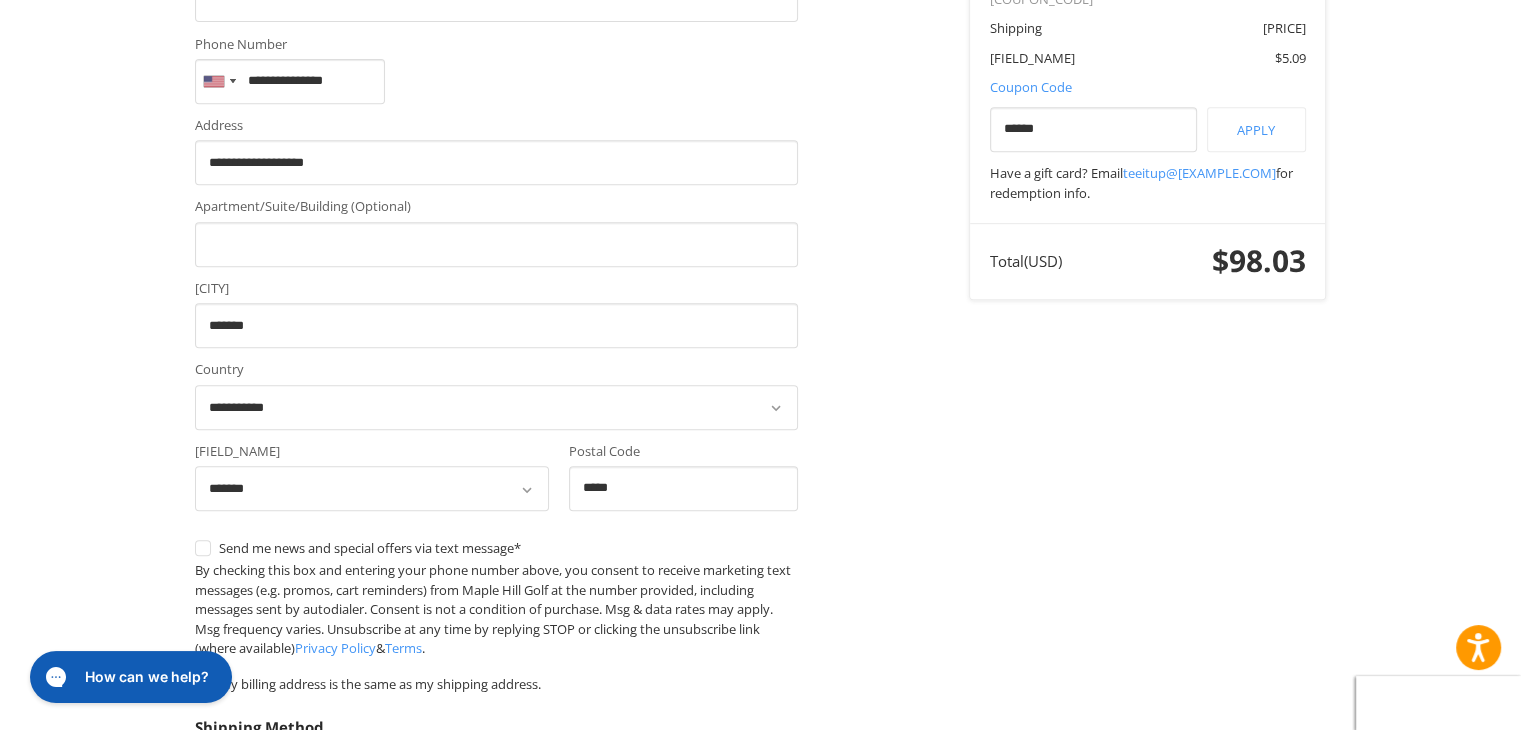 scroll, scrollTop: 986, scrollLeft: 0, axis: vertical 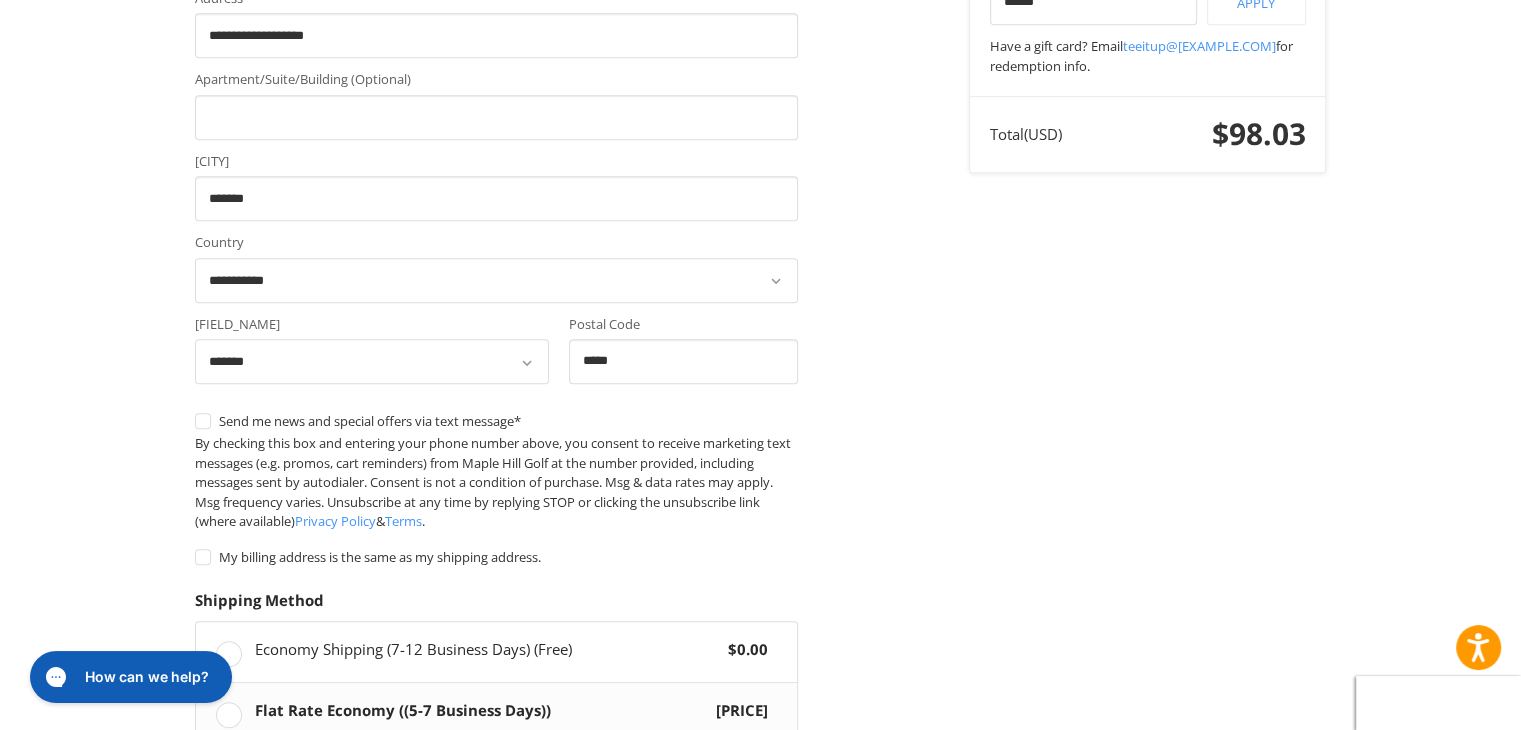 type on "*******" 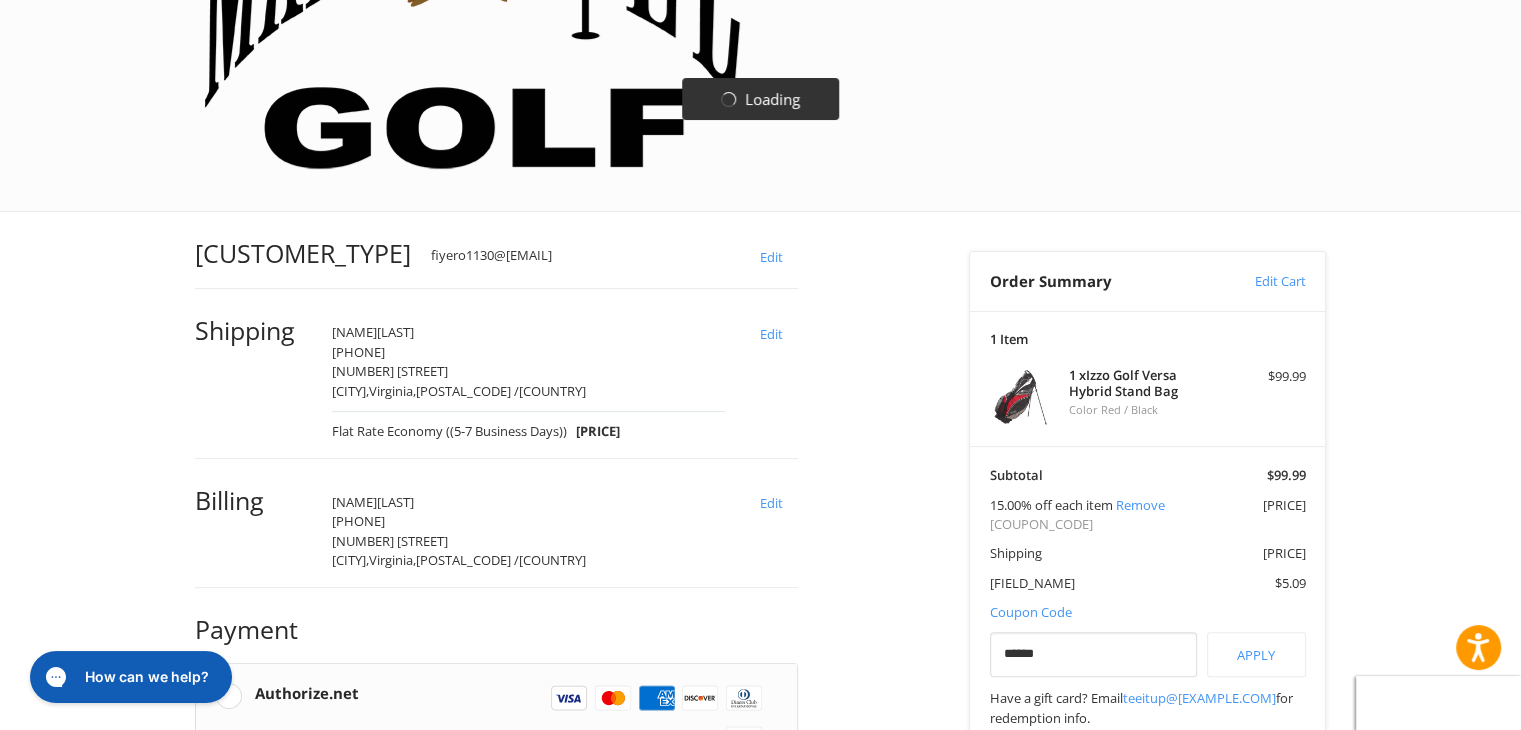 scroll, scrollTop: 362, scrollLeft: 0, axis: vertical 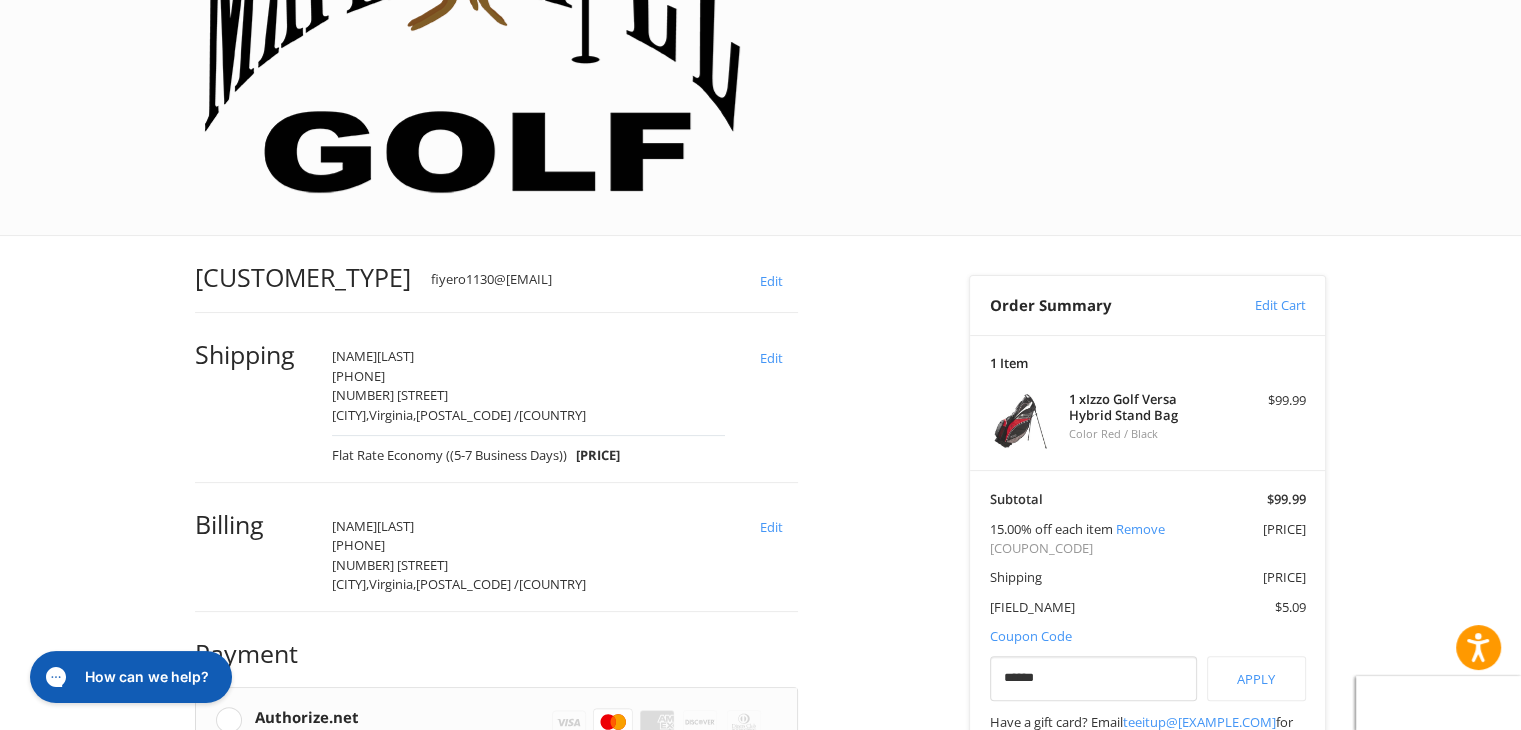 click on "Customer fiyero1130@[EMAIL] Edit Shipping Sungeun Chang +[PHONE] [NUMBER] [STREET], [CITY], [STATE], [COUNTRY] [COUNTRY] [SHIPPING_METHOD] $[PRICE] Edit Billing Sungeun Chang +[PHONE] [NUMBER] [STREET], [CITY], [STATE], [COUNTRY] [COUNTRY] Edit Payment Payment Methods Authorize.net Authorize.net Visa Master Amex Discover Diners Club JCB Credit card Credit Card Number Expiration Name on Card CVV Pay Later Redeemable Payments Coupon Code Place Order" at bounding box center (567, 770) 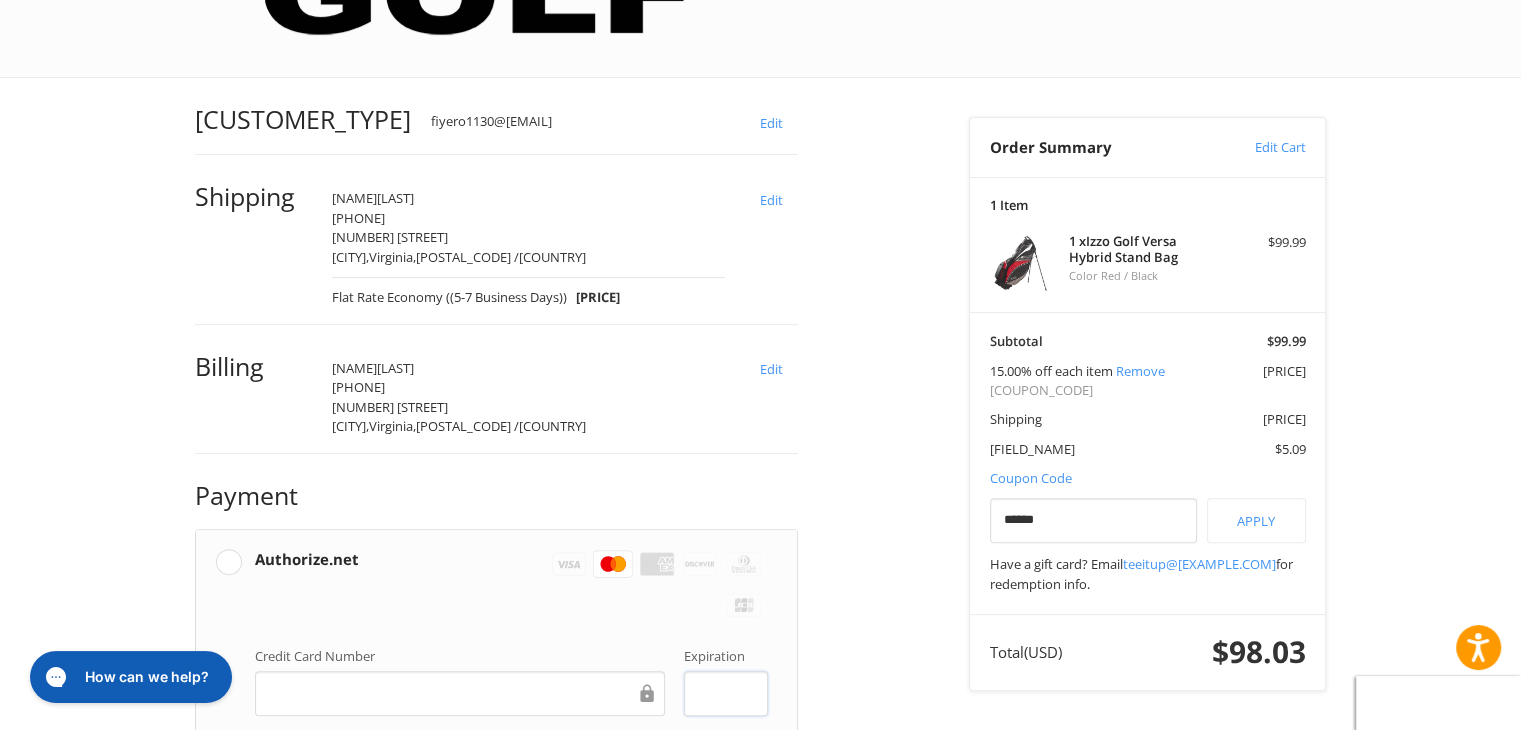 scroll, scrollTop: 478, scrollLeft: 0, axis: vertical 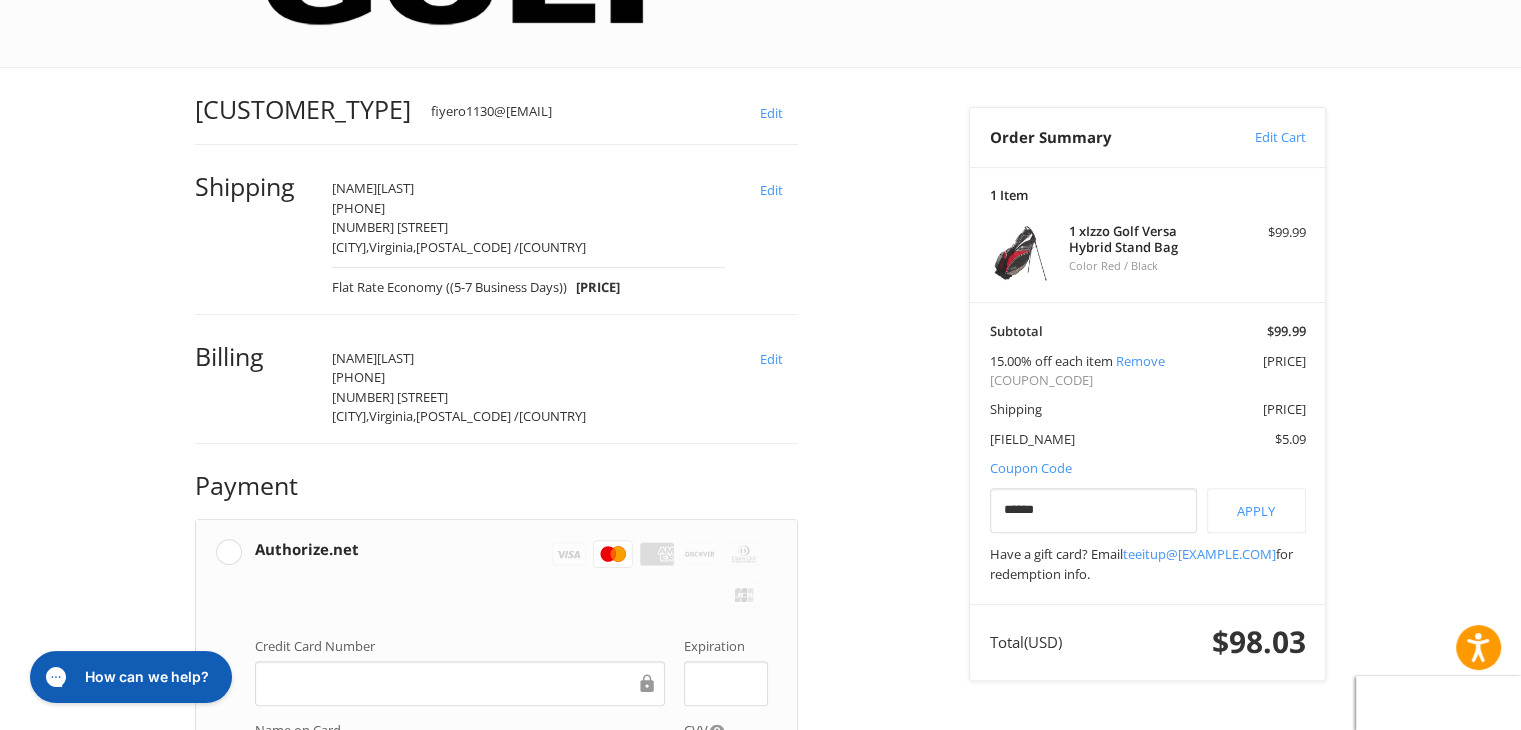 click on "Customer fiyero1130@gmail.com Edit Shipping [FIRST] [LAST] +1 [PHONE] [NUMBER] [STREET] [CITY], [STATE], [POSTAL_CODE] / United States Flat Rate Economy ((5-7 Business Days)) $7.95 Edit Billing [FIRST] [LAST] +1 [PHONE] 4215 Middlebrook St Fairfax, Virginia, 22032 / United States Edit Payment Payment Methods Authorize.net Authorize.net Visa Master Amex Discover Diners Club JCB Credit card Credit Card Number [CREDIT_CARD_NUMBER] Expiration [EXPIRATION_DATE] Name on Card [NAME_ON_CARD] CVV [CVV] Pay Later Redeemable Payments Coupon Code Place Order Order Summary Edit Cart 1 Item 1 x Izzo Golf Versa Hybrid Stand Bag Color Red / Black $99.99 Subtotal $99.99 15.00% off each item Remove -$15.00 BOOM15 Shipping $7.95 Tax $5.09 Coupon Code Gift Certificate or Coupon Code ****** Apply Have a gift card? Email teeitup@[EXAMPLE.COM] for redemption info. Total (USD) $98.03" at bounding box center (761, 612) 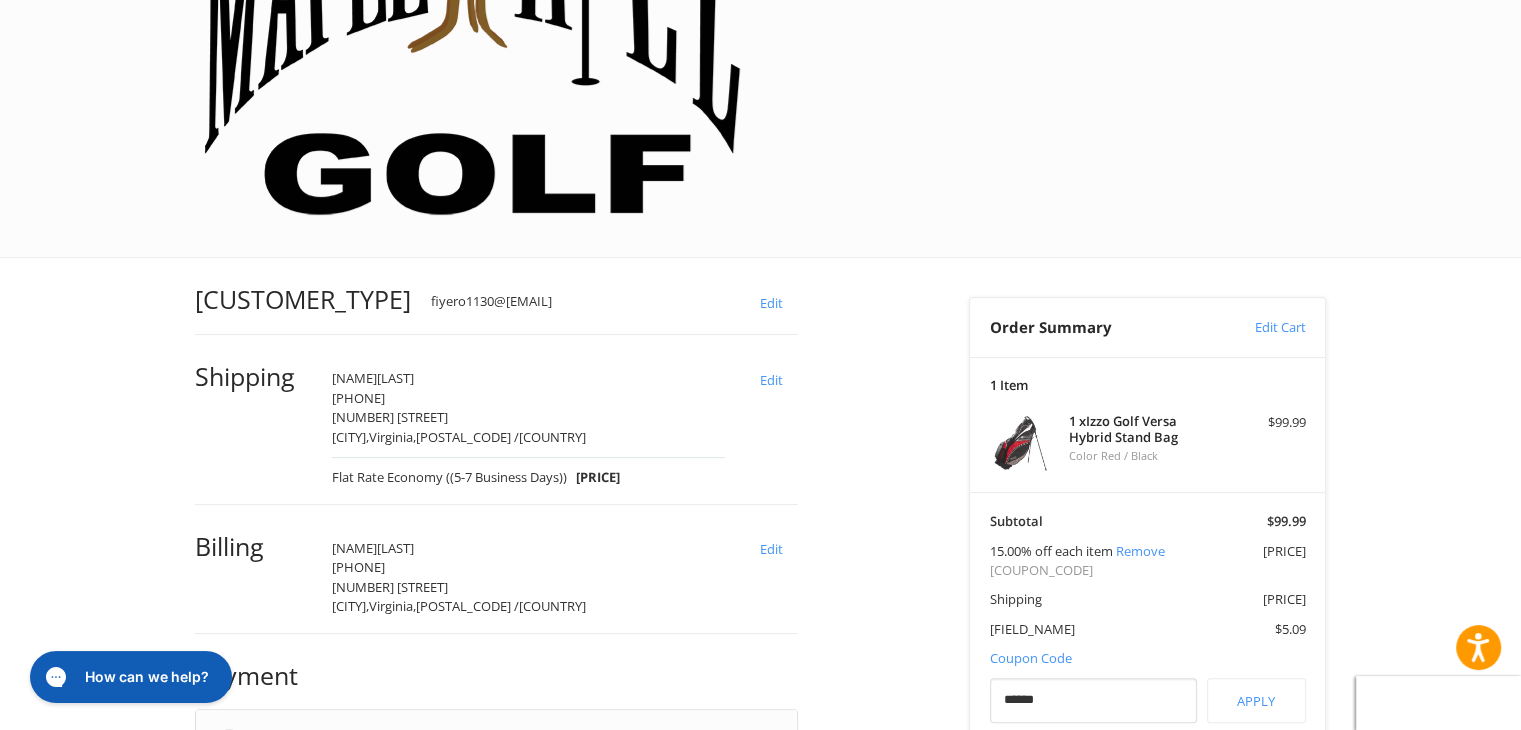 scroll, scrollTop: 287, scrollLeft: 0, axis: vertical 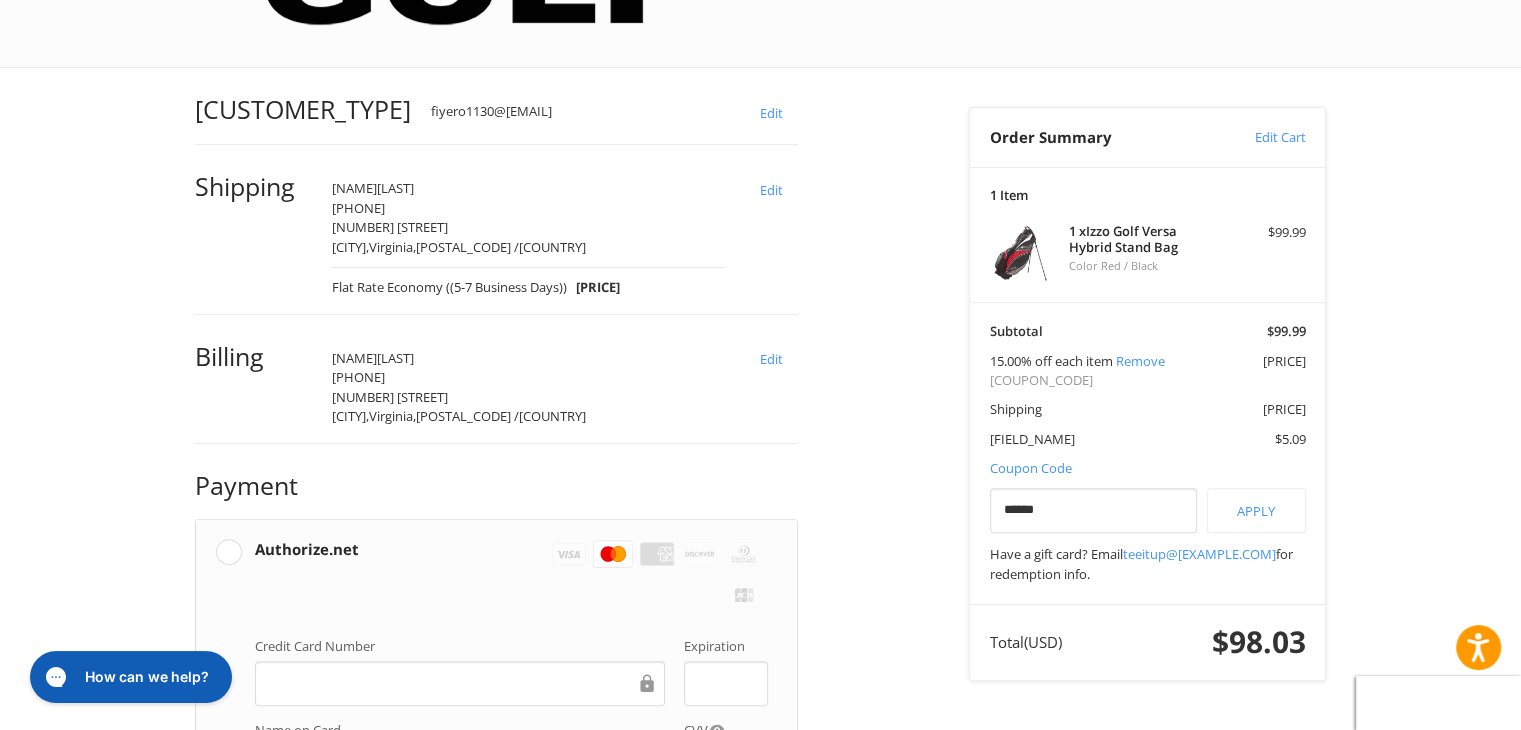 click on "Place Order" at bounding box center [496, 1083] 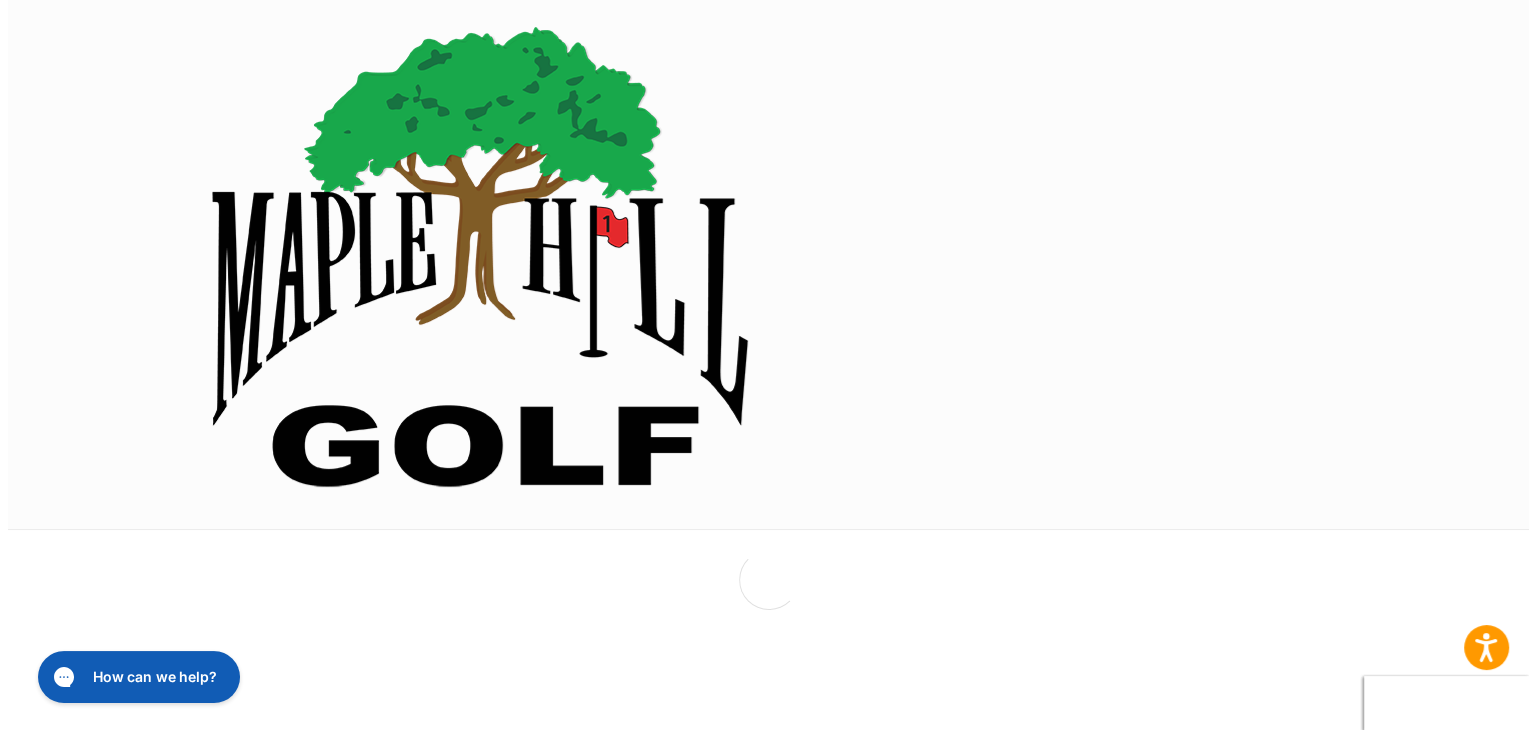 scroll, scrollTop: 0, scrollLeft: 0, axis: both 